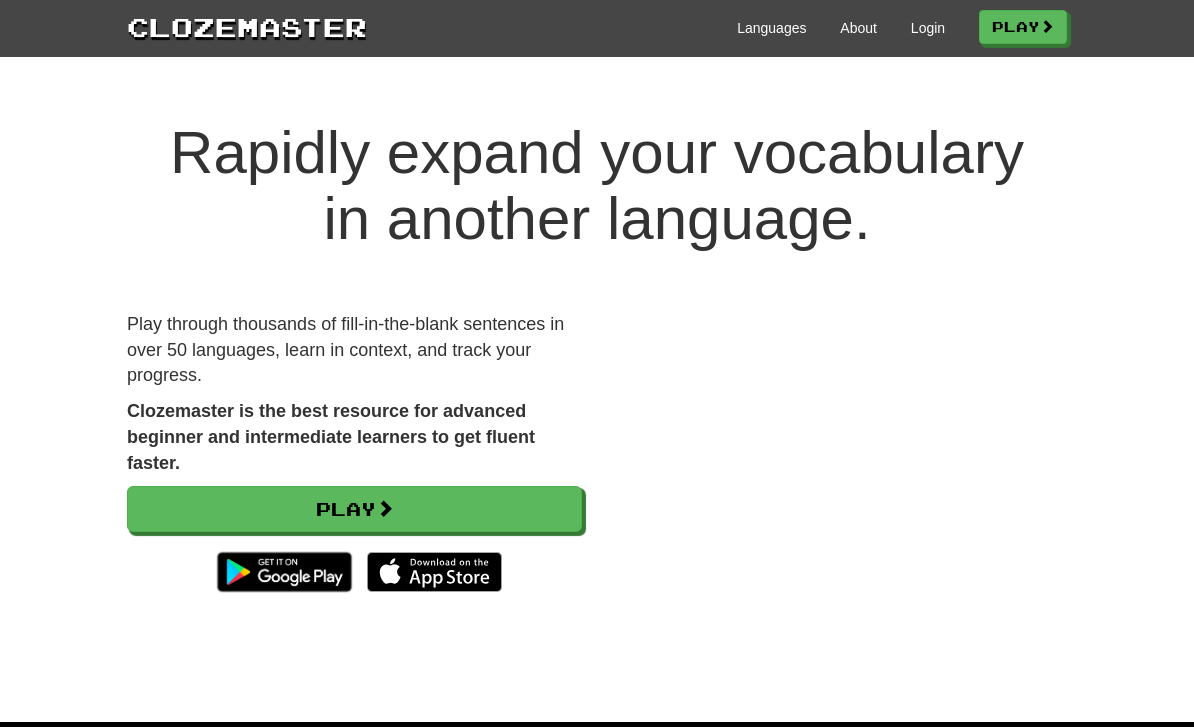 scroll, scrollTop: 0, scrollLeft: 0, axis: both 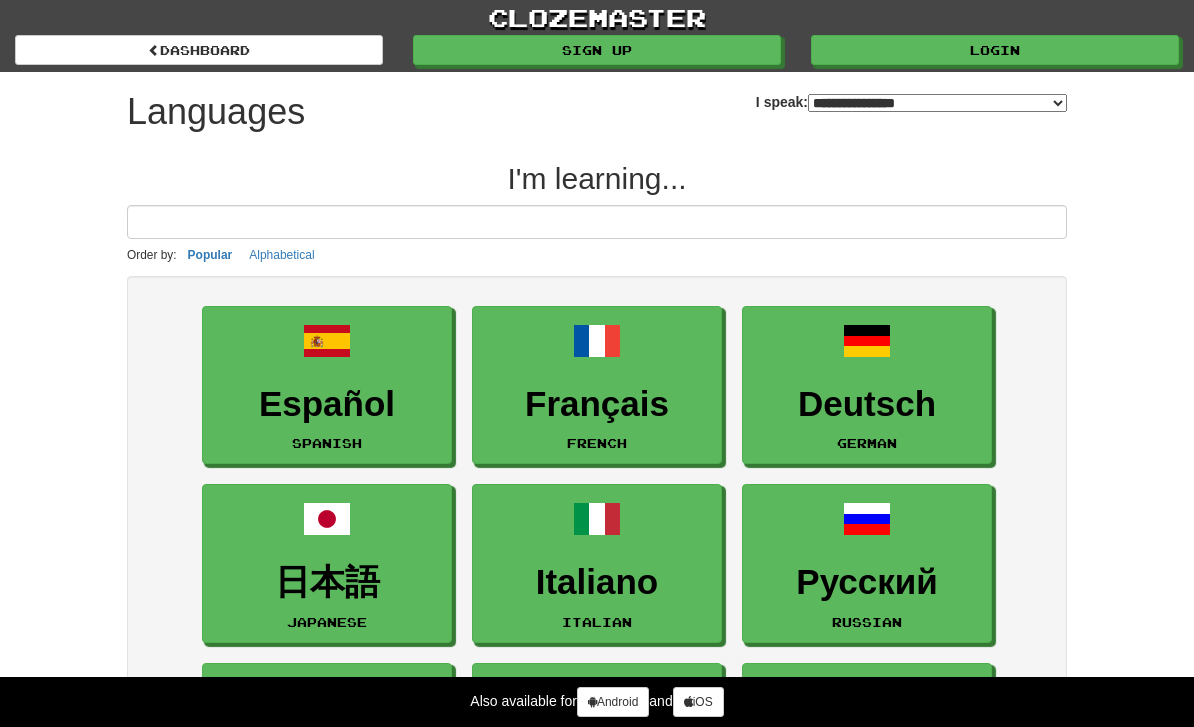 select on "*******" 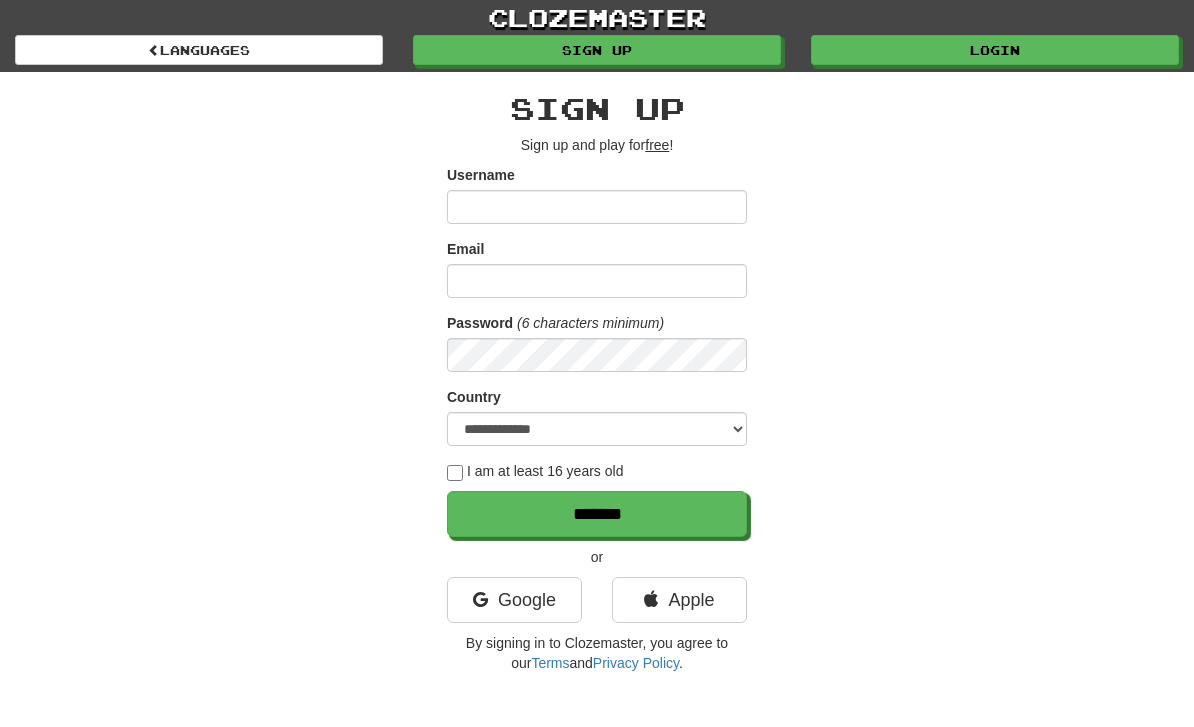 scroll, scrollTop: 0, scrollLeft: 0, axis: both 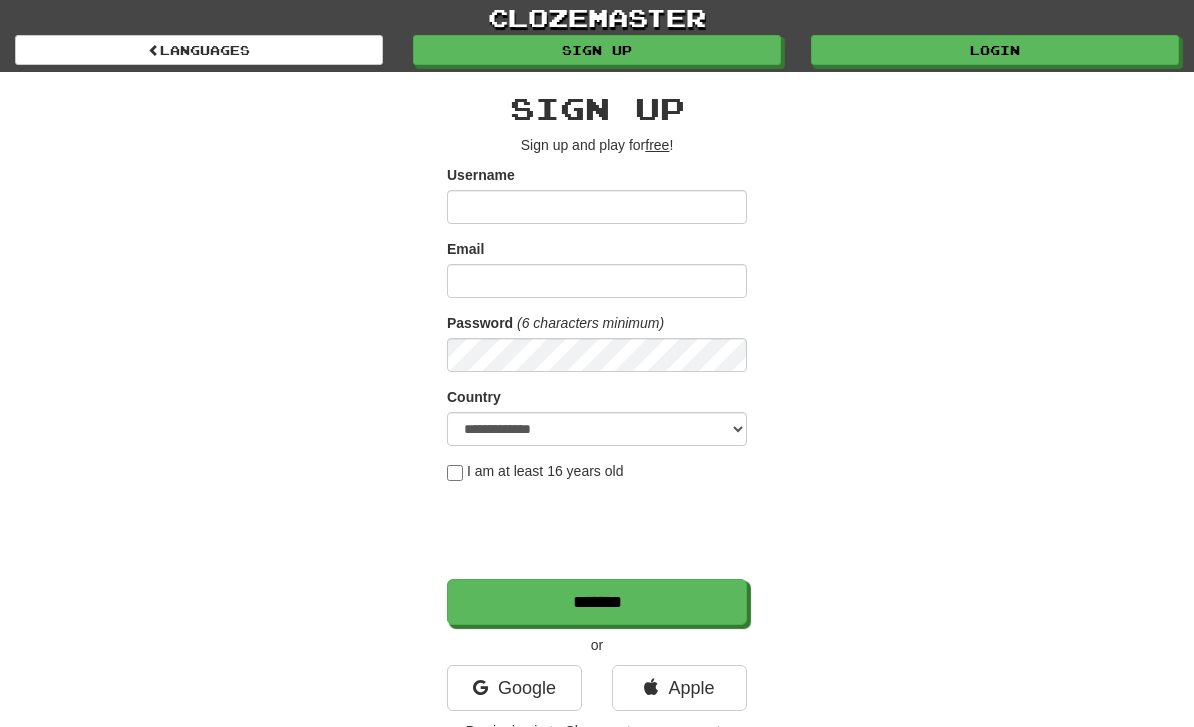 click on "Username" at bounding box center (597, 207) 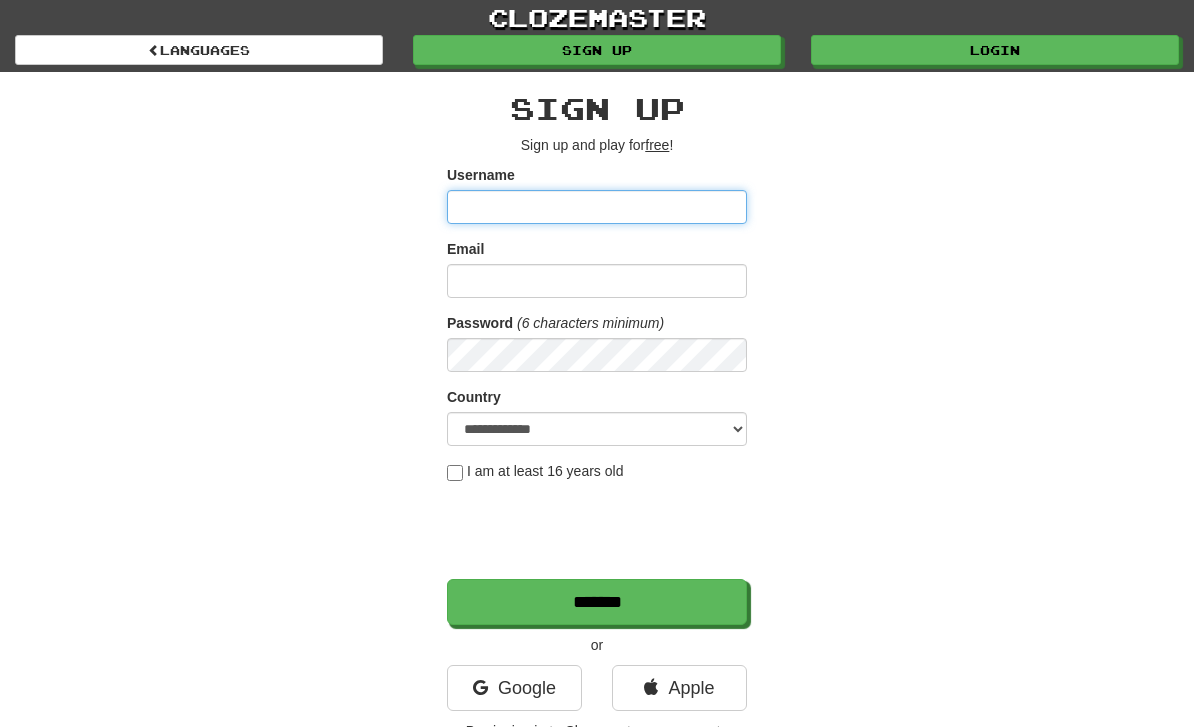 type on "**********" 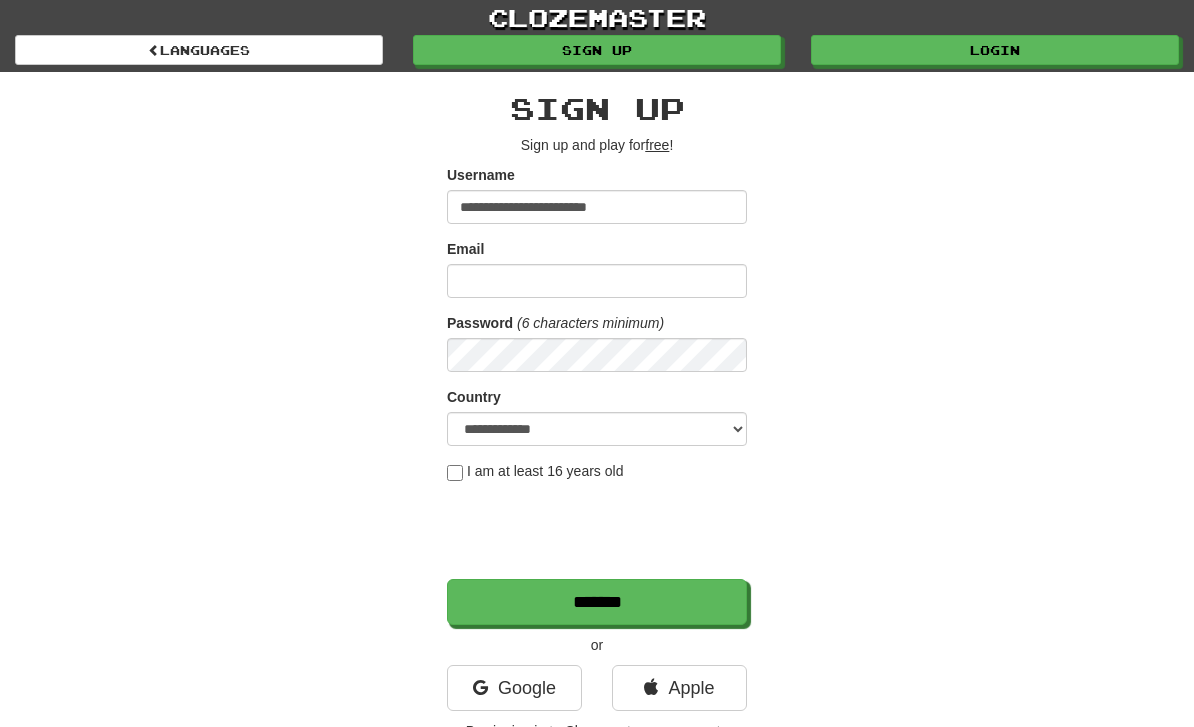 click on "**********" at bounding box center (597, 421) 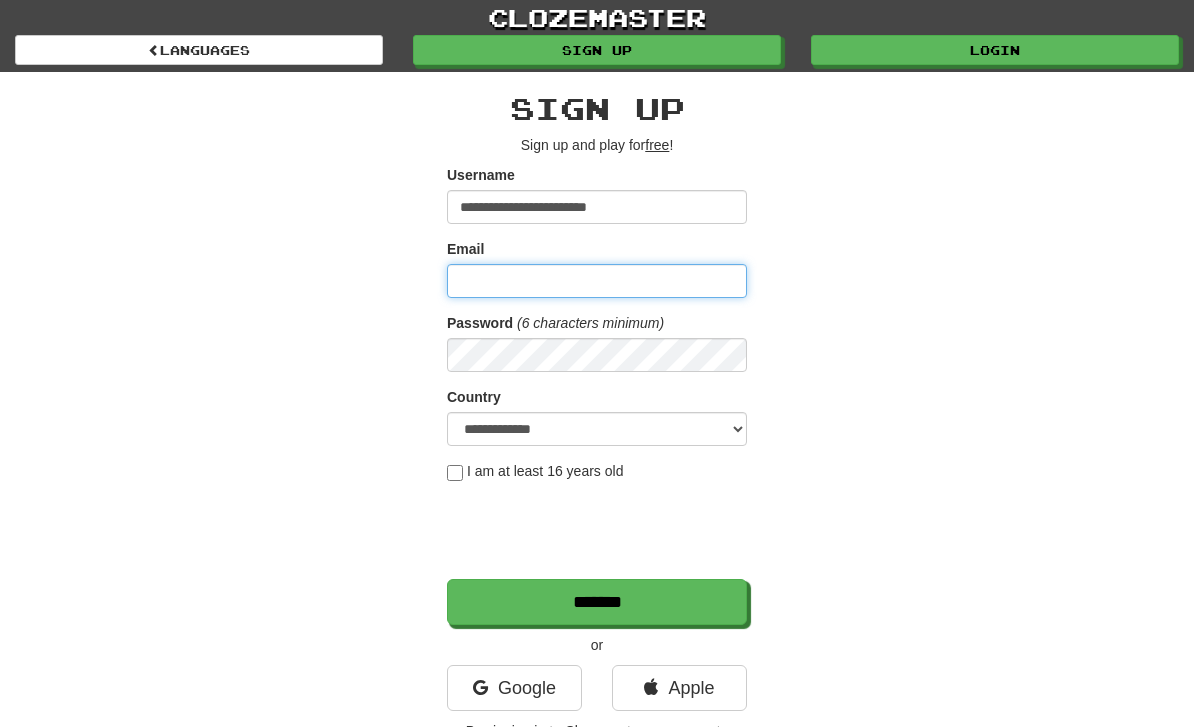 click on "Email" at bounding box center (597, 281) 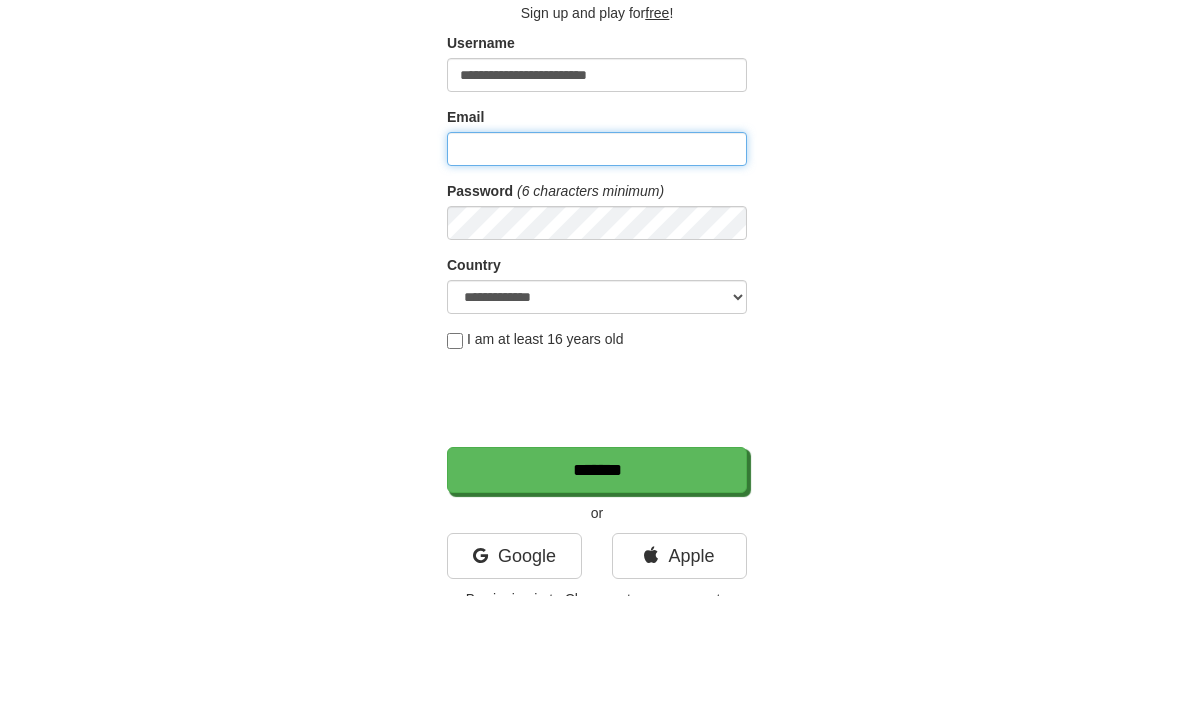 type on "**********" 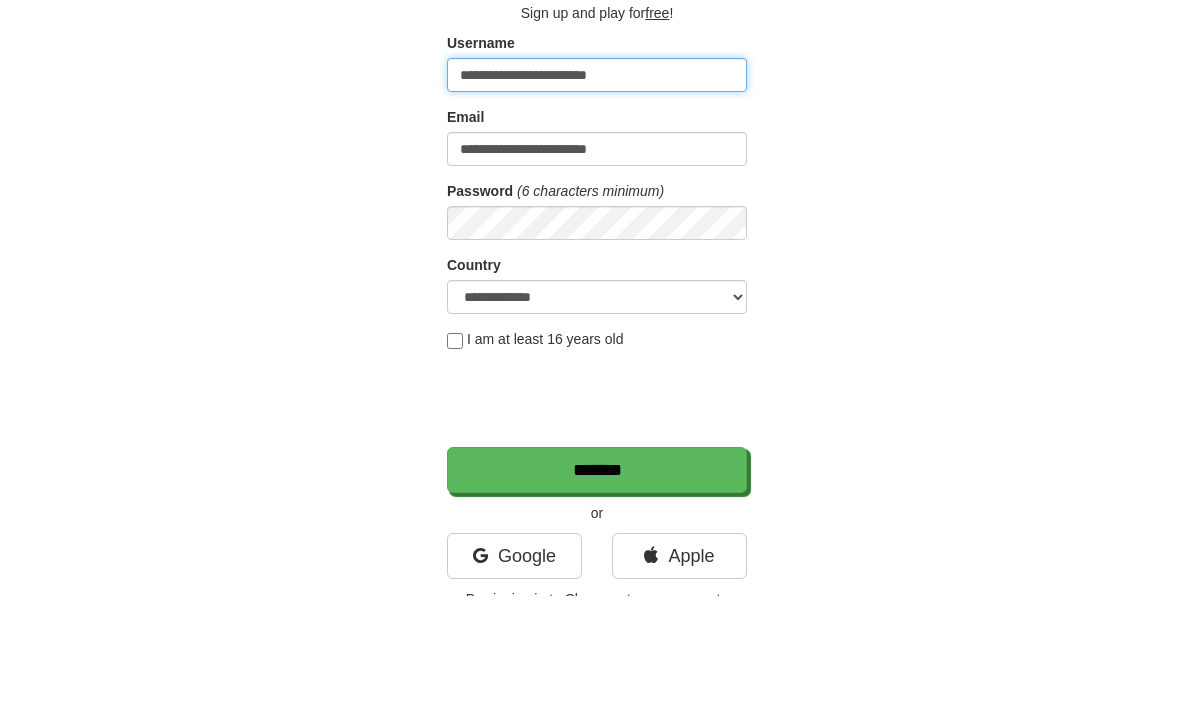 click on "**********" at bounding box center [597, 207] 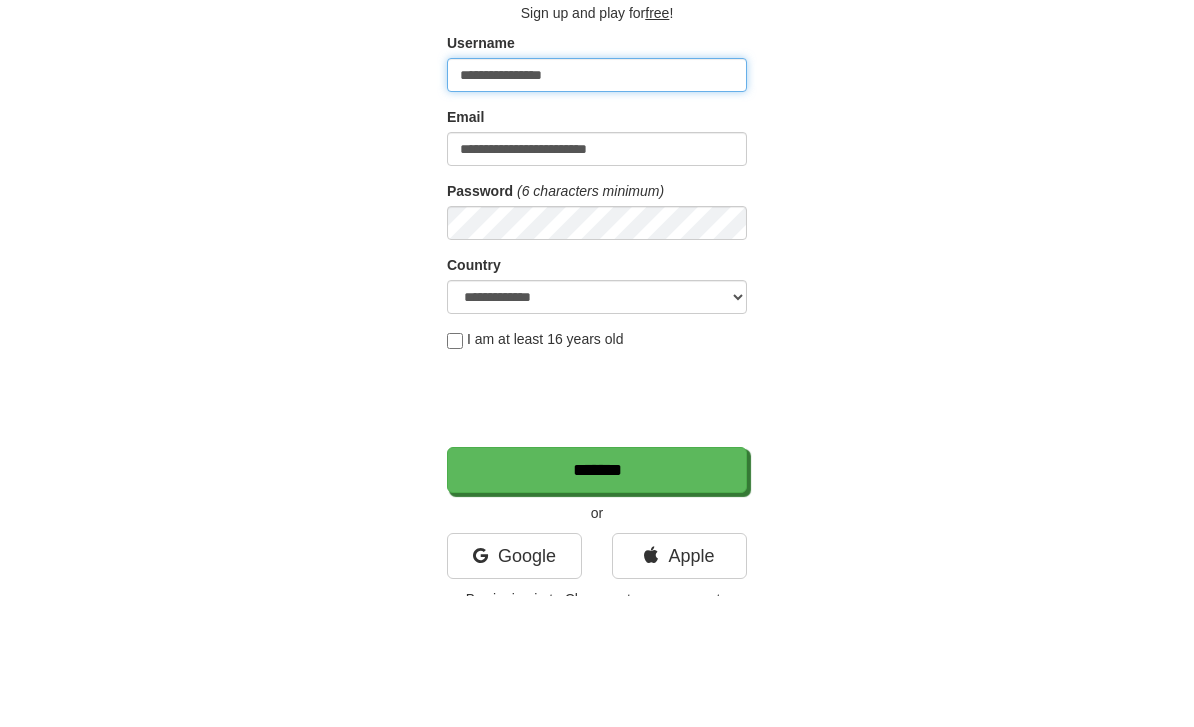 type on "**********" 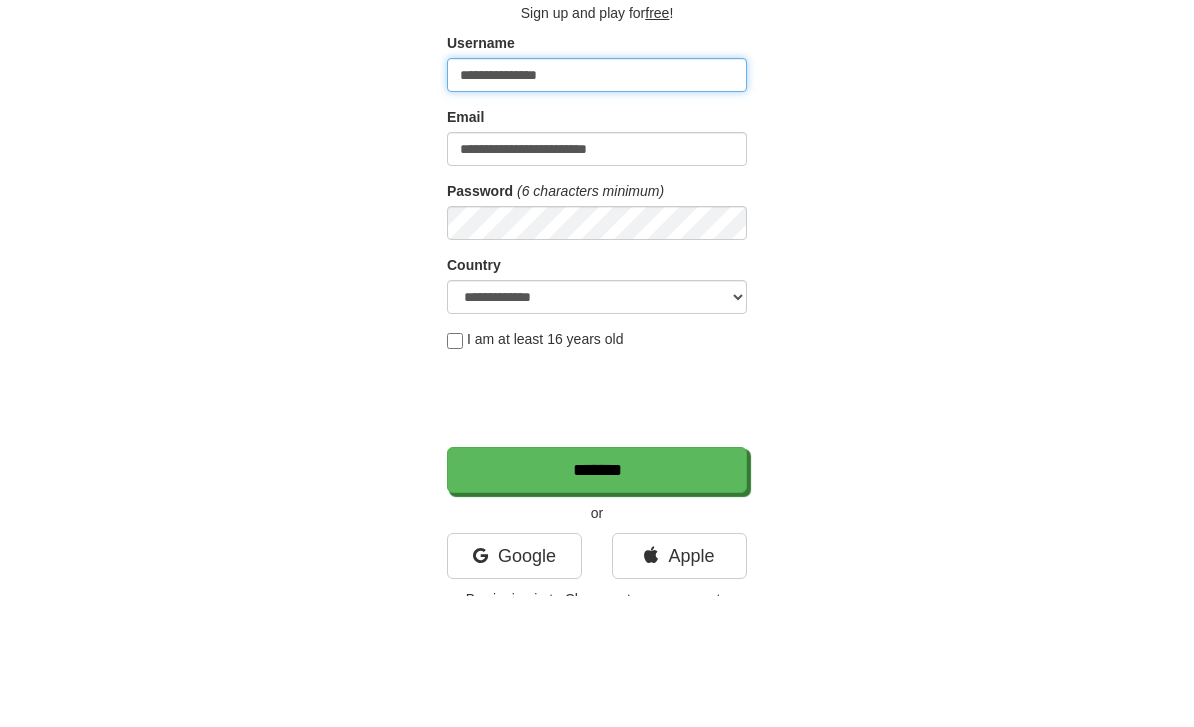 click on "**********" at bounding box center [597, 207] 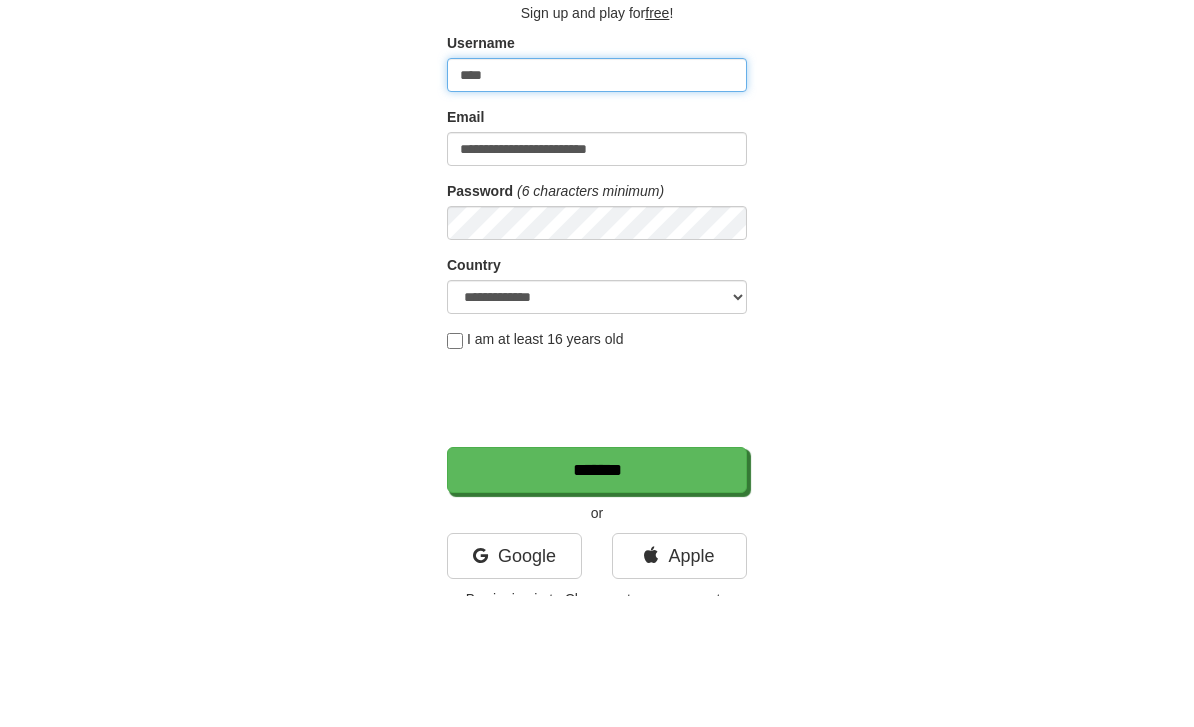 type on "****" 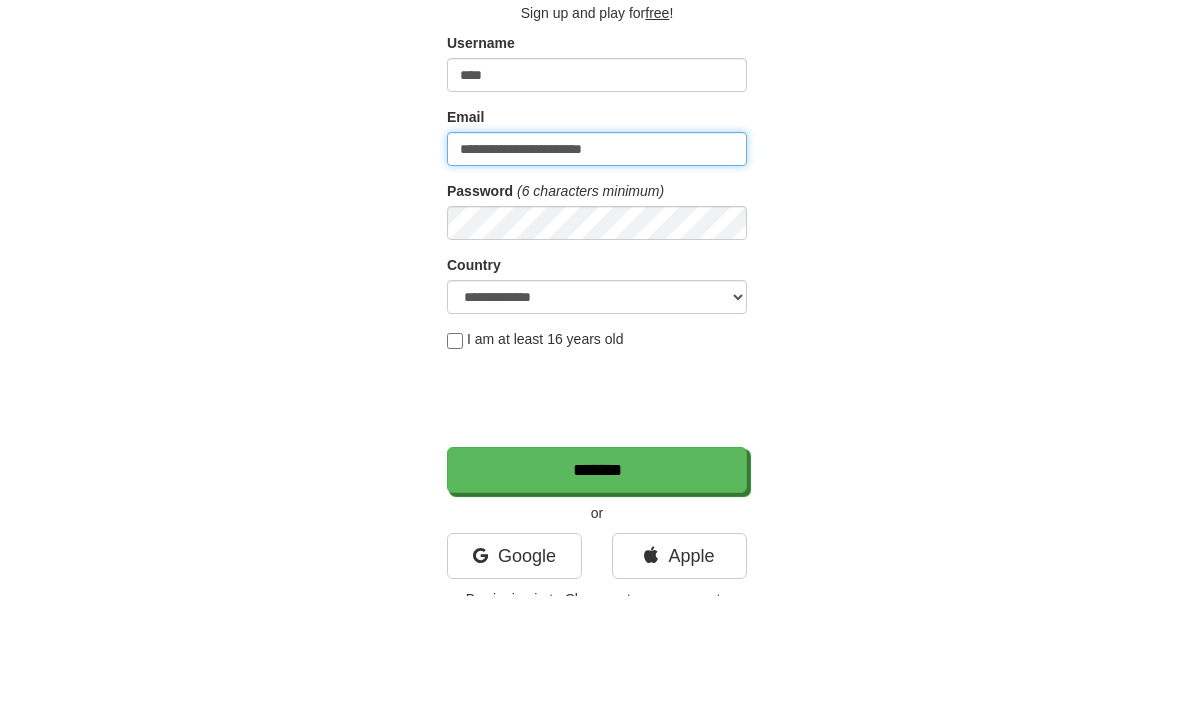 type on "**********" 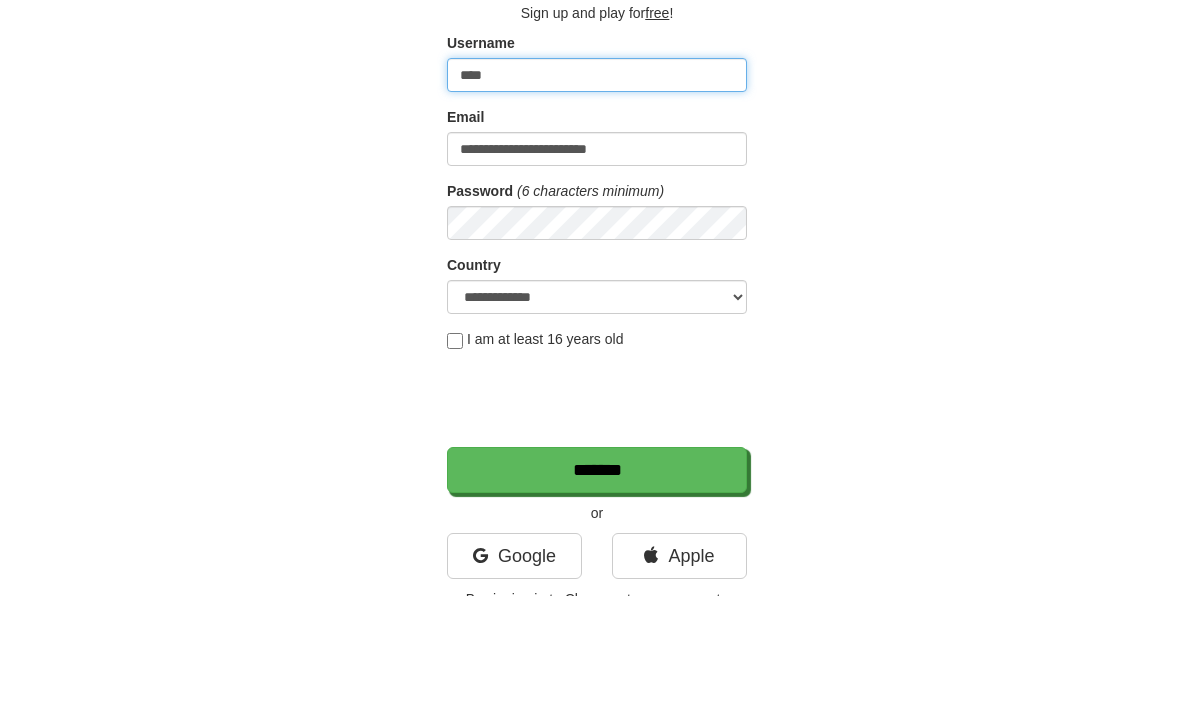 click on "****" at bounding box center (597, 207) 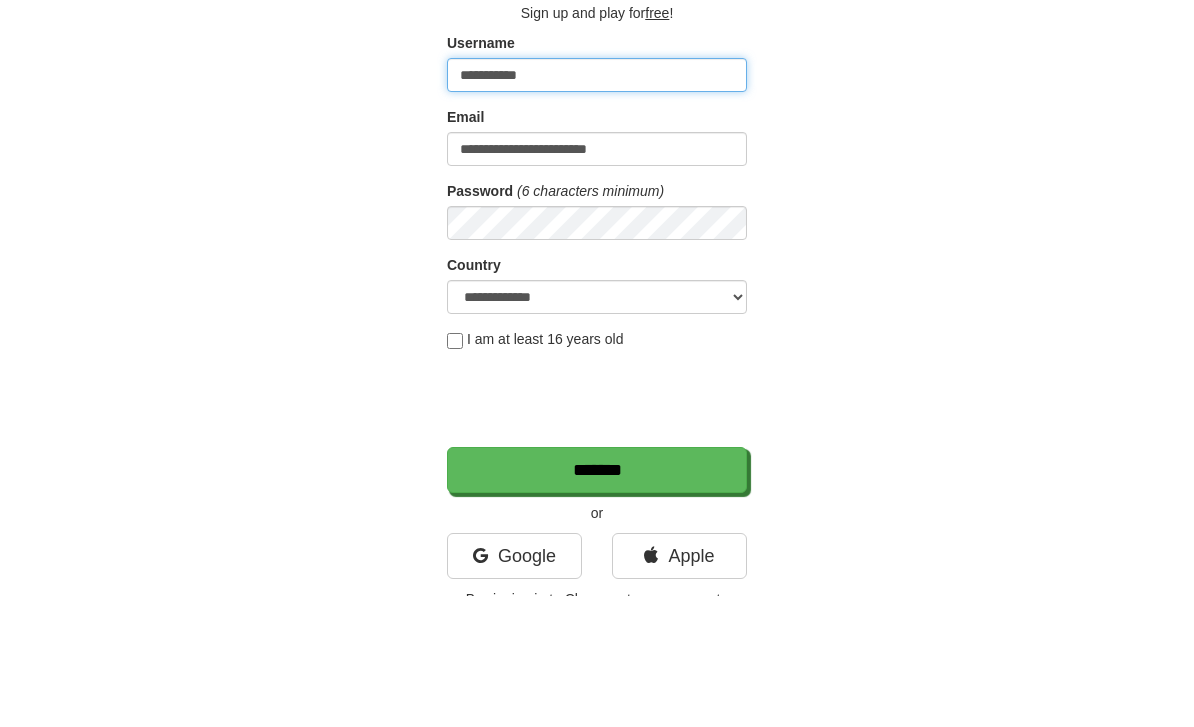 type on "**********" 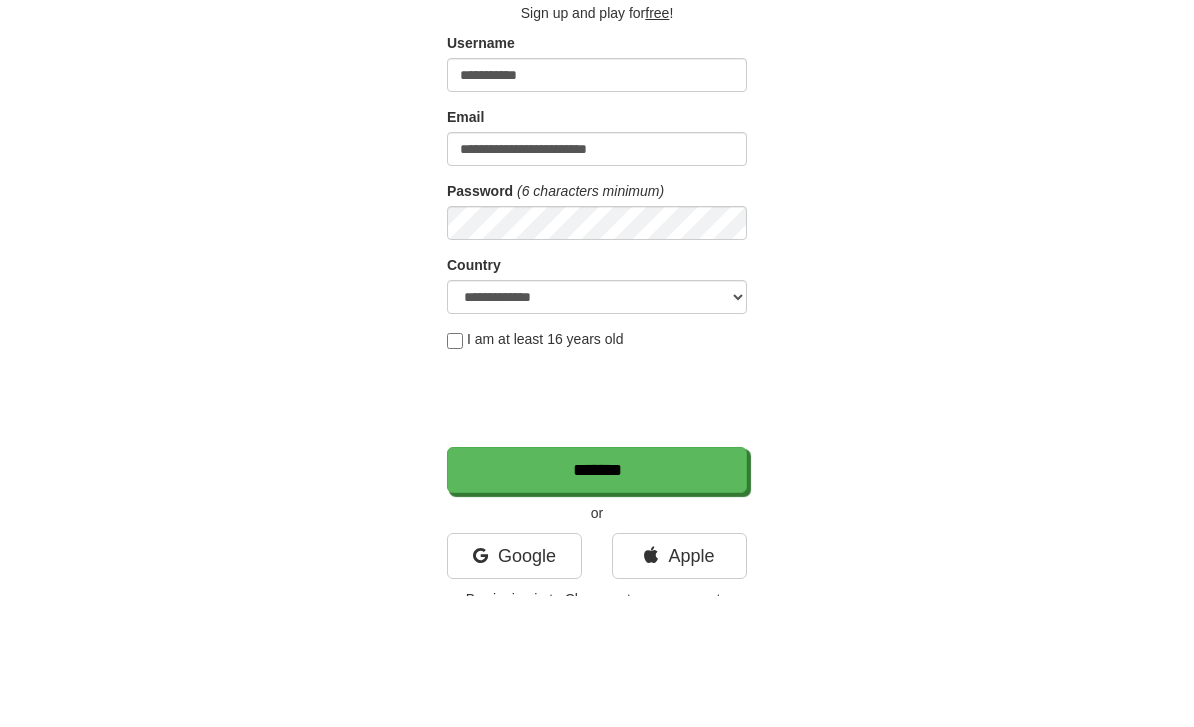 click on "**********" at bounding box center (597, 385) 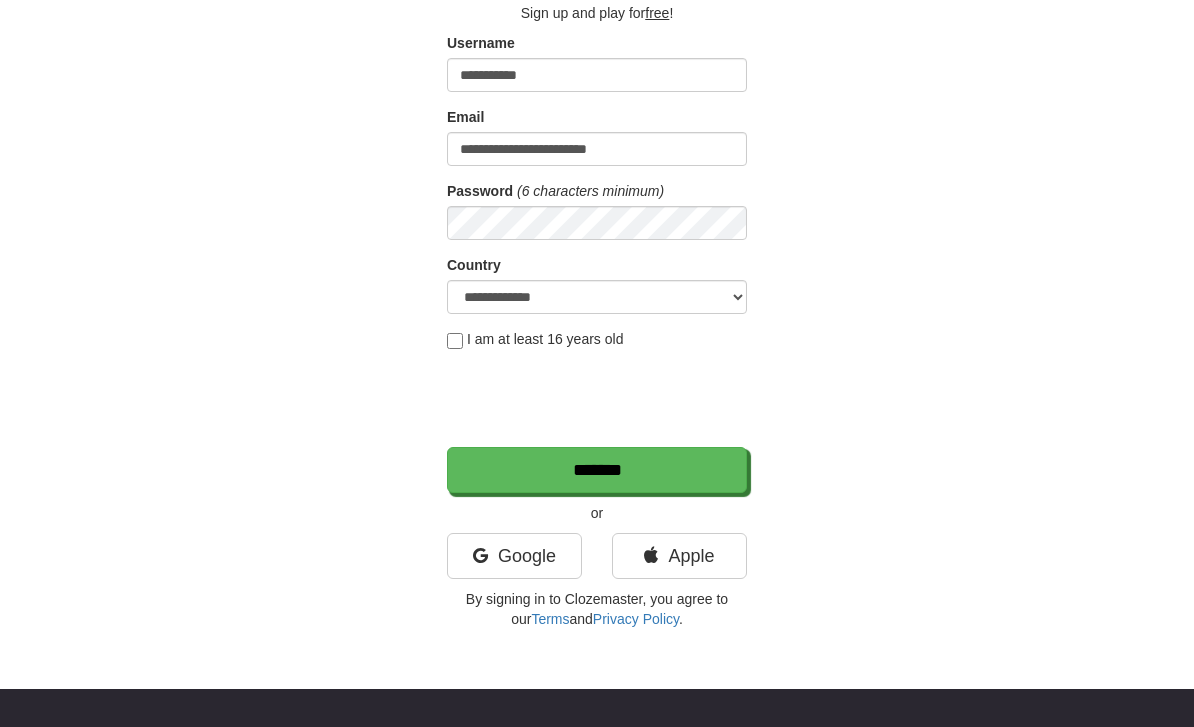 click on "I am at least 16 years old" at bounding box center [535, 339] 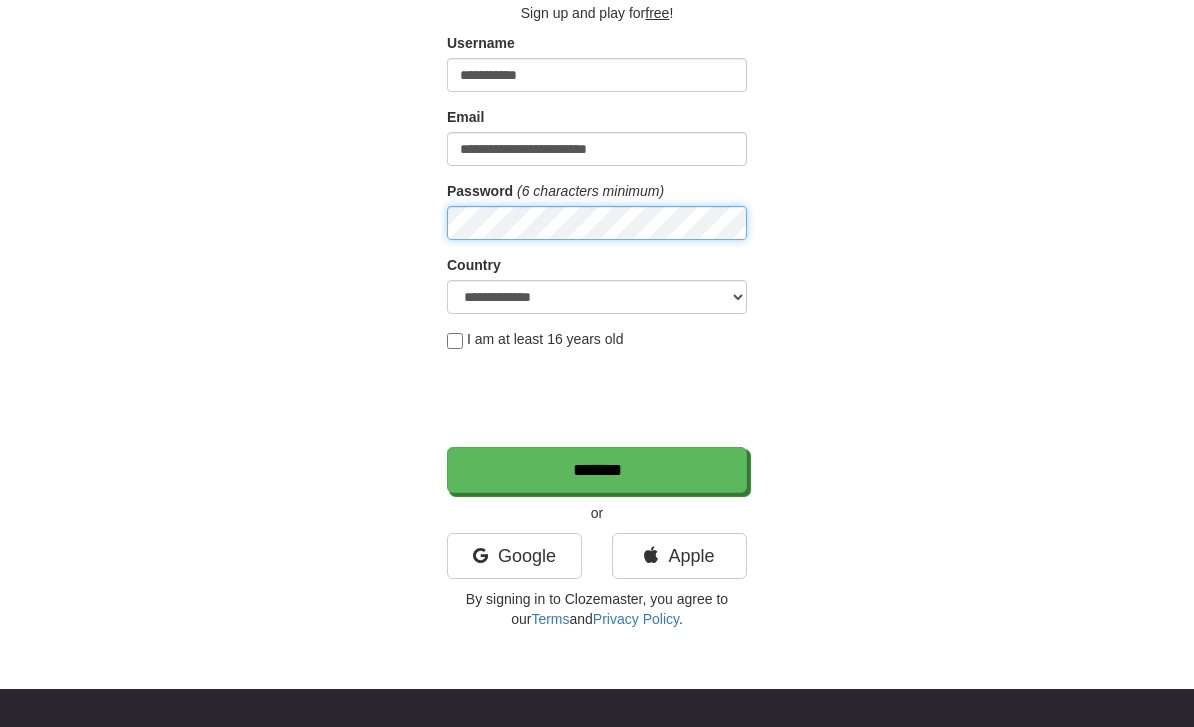 scroll, scrollTop: 131, scrollLeft: 0, axis: vertical 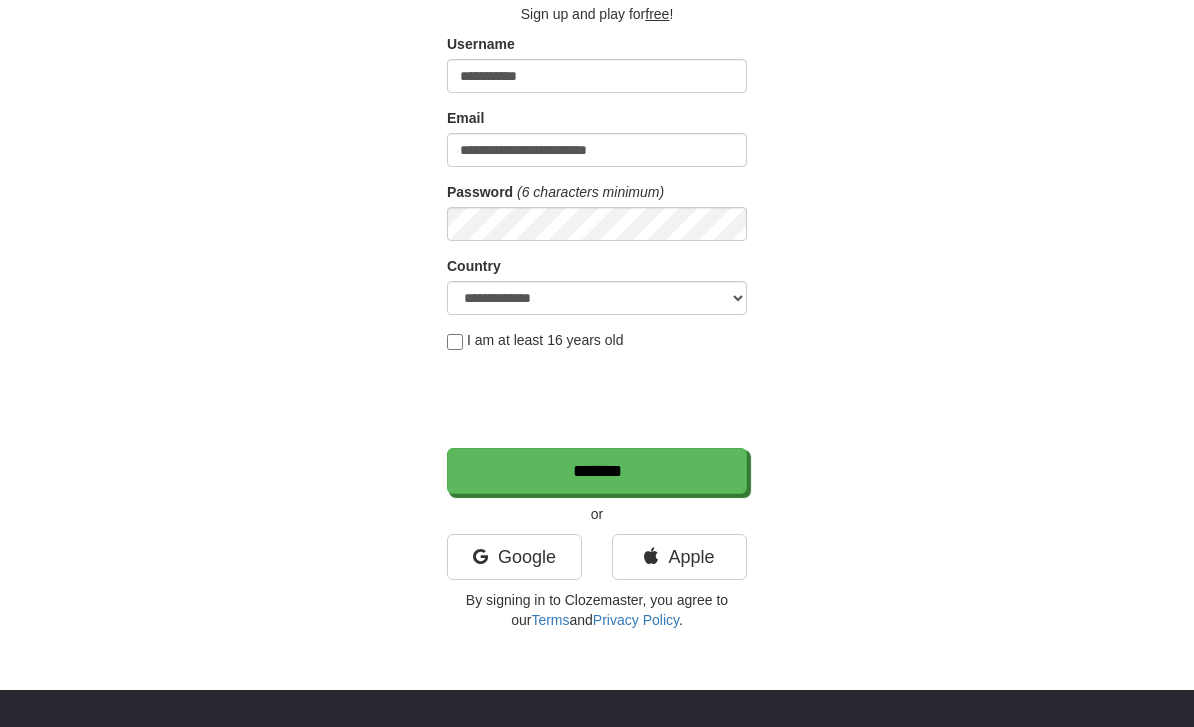 click on "**********" at bounding box center [597, 290] 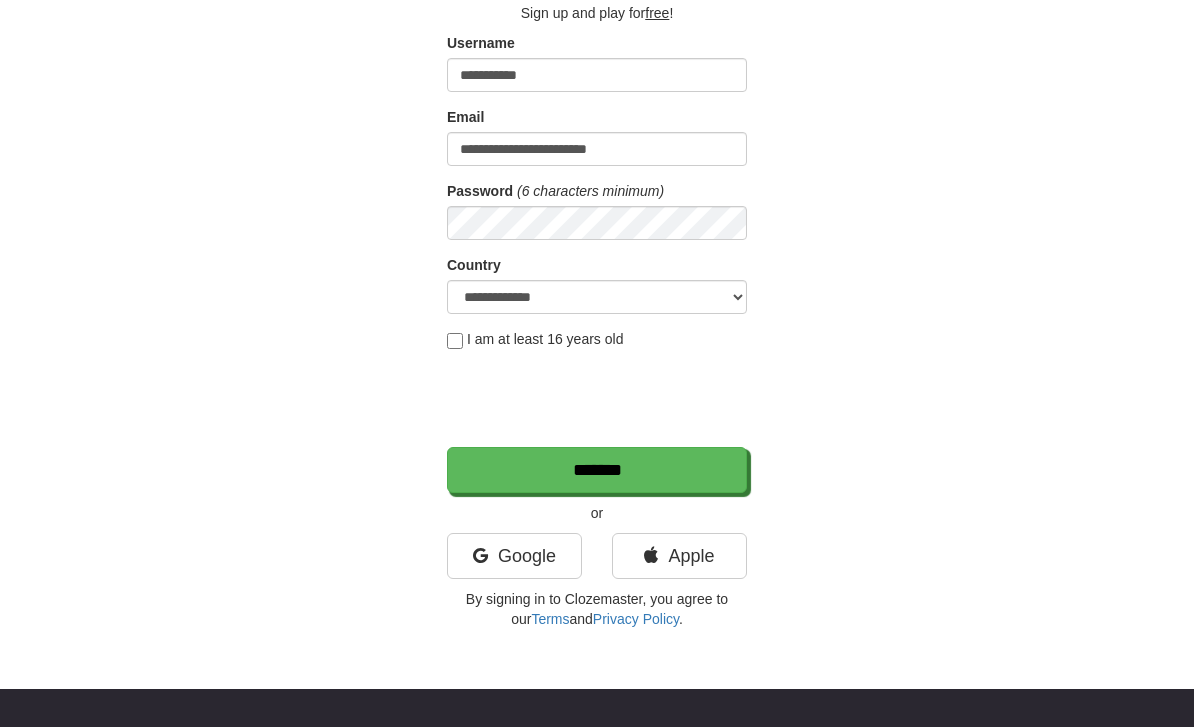 click on "*******" at bounding box center (597, 471) 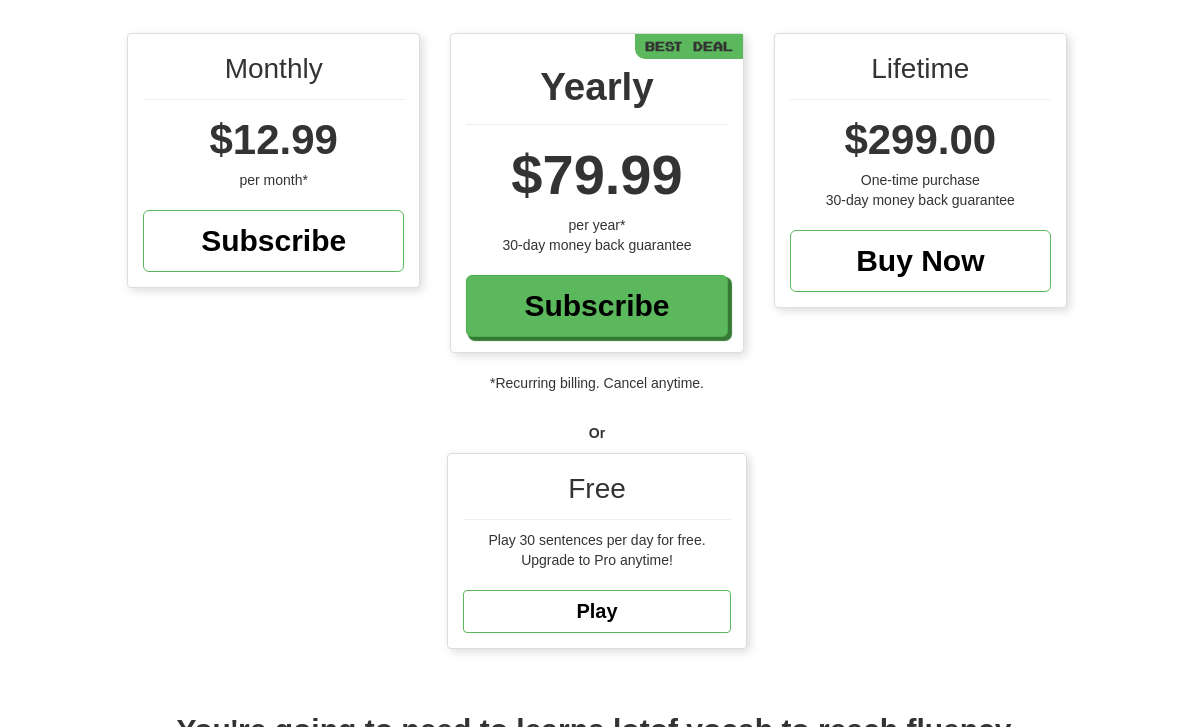 scroll, scrollTop: 252, scrollLeft: 0, axis: vertical 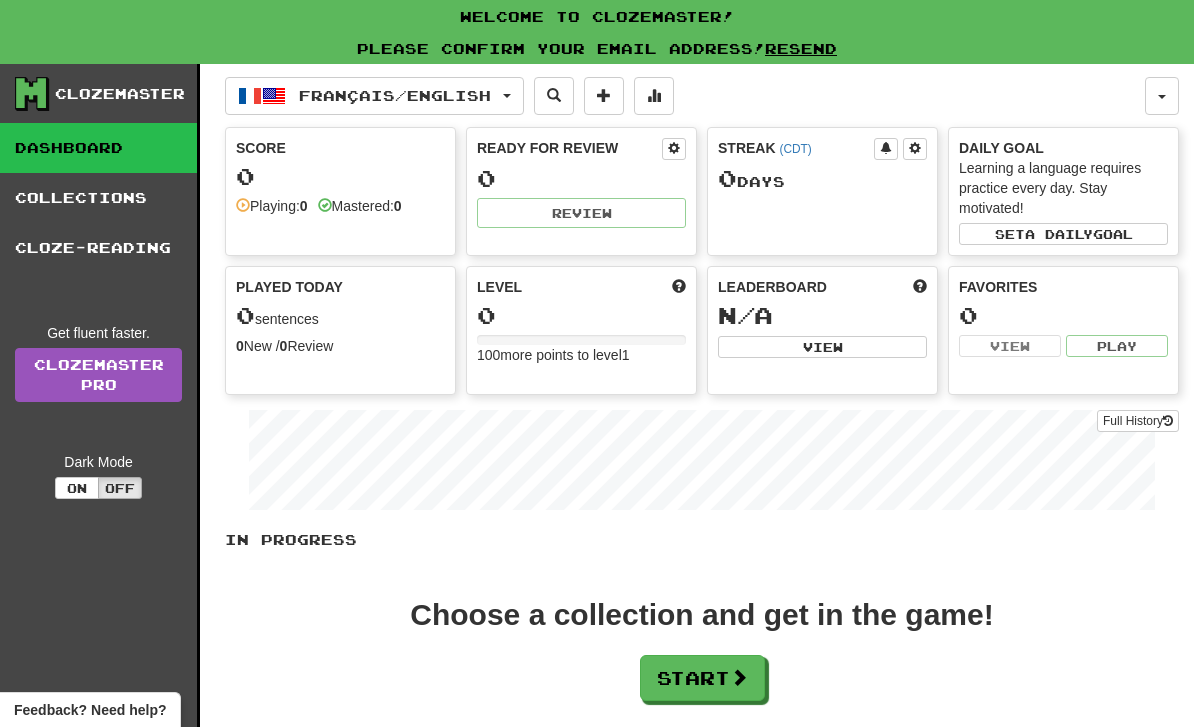 click on "Start" at bounding box center [702, 678] 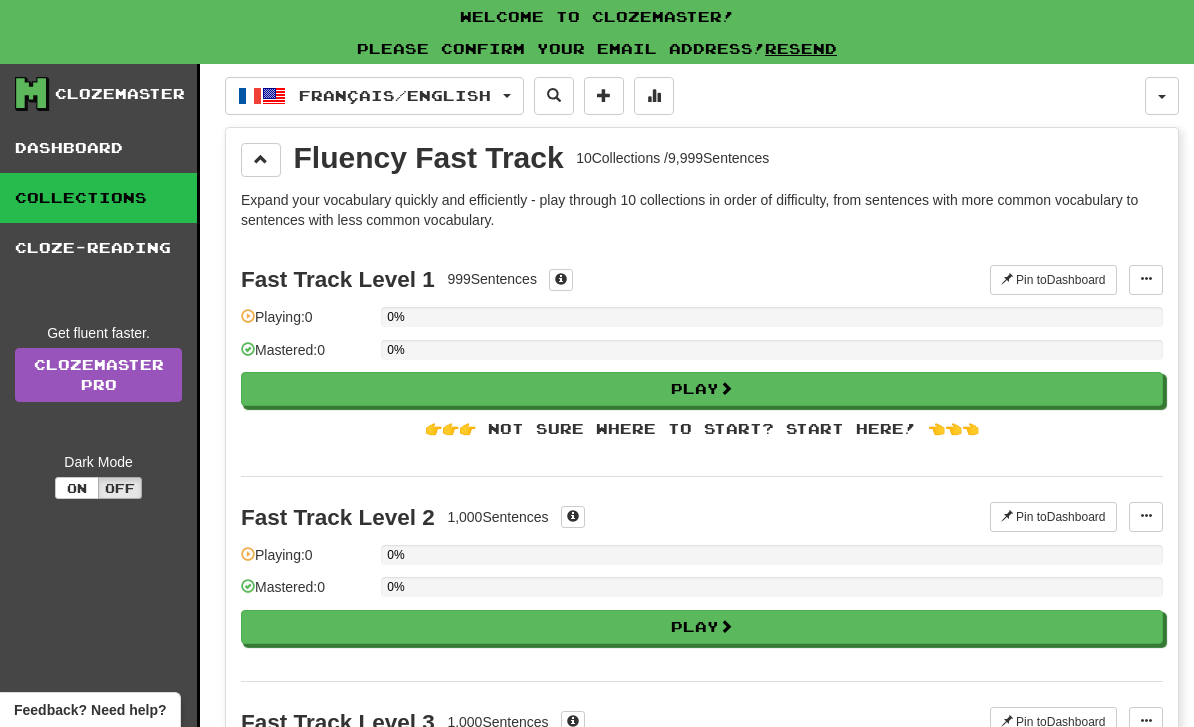 click on "Play" at bounding box center (702, 389) 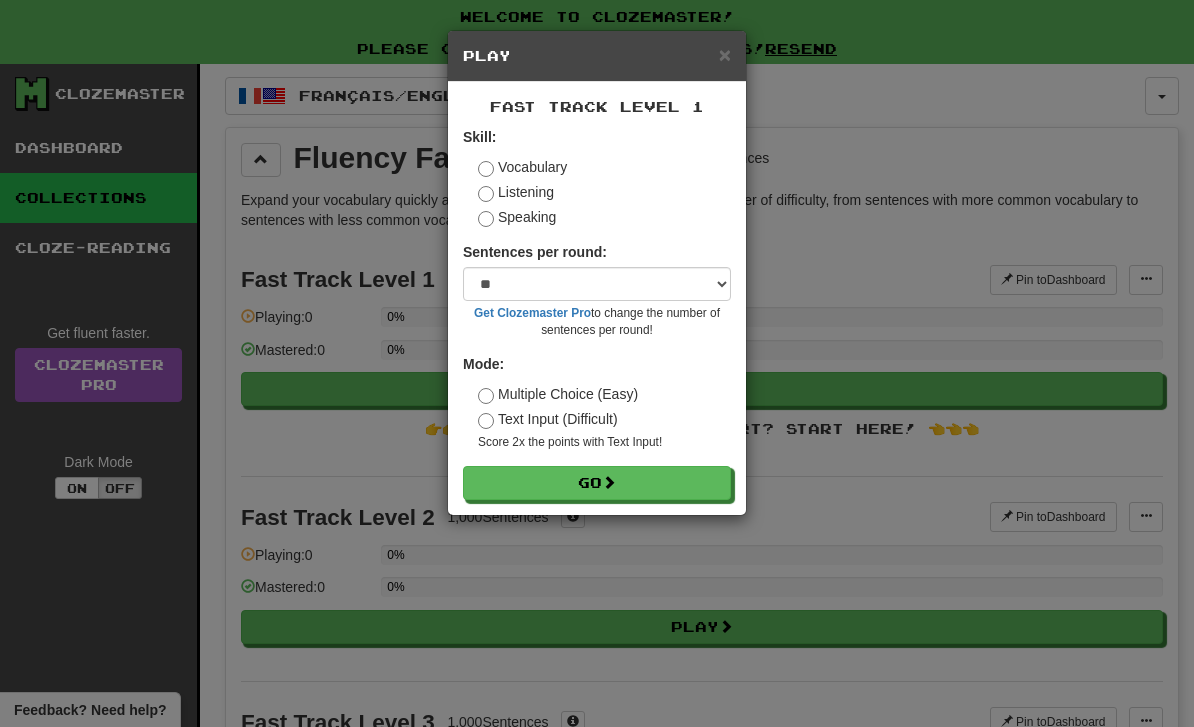 click on "Go" at bounding box center [597, 483] 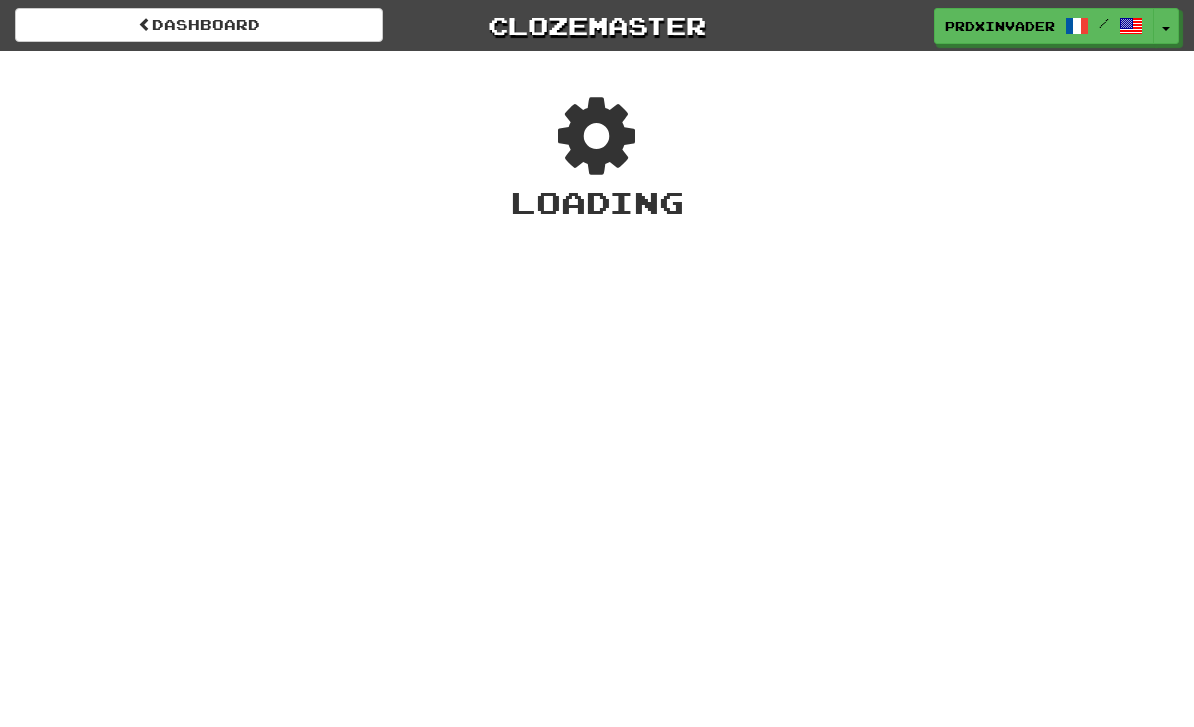 scroll, scrollTop: 0, scrollLeft: 0, axis: both 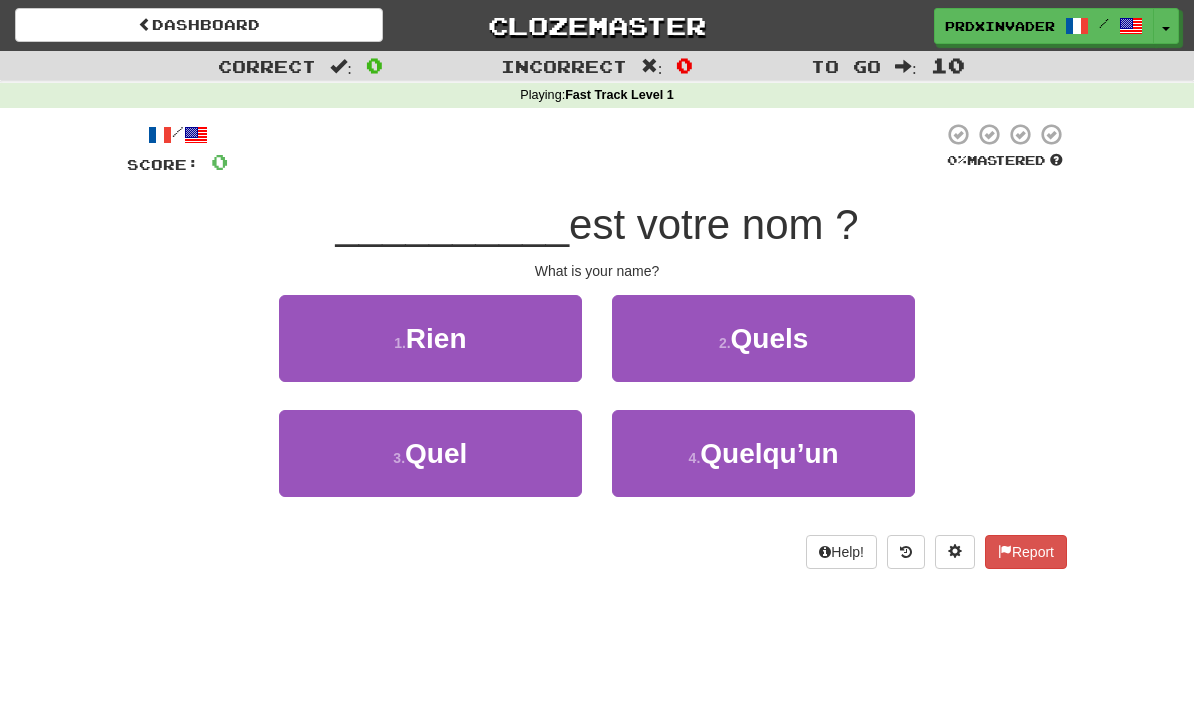 click on "2 .  Quels" at bounding box center (763, 338) 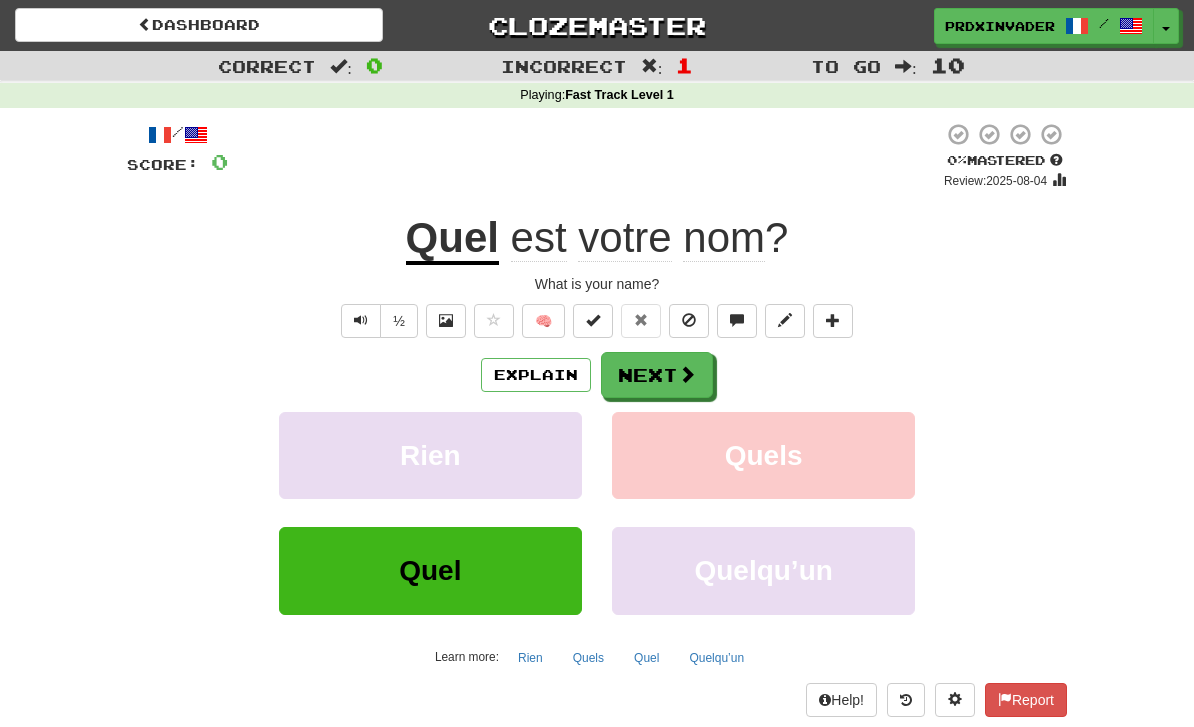 click on "Next" at bounding box center (657, 375) 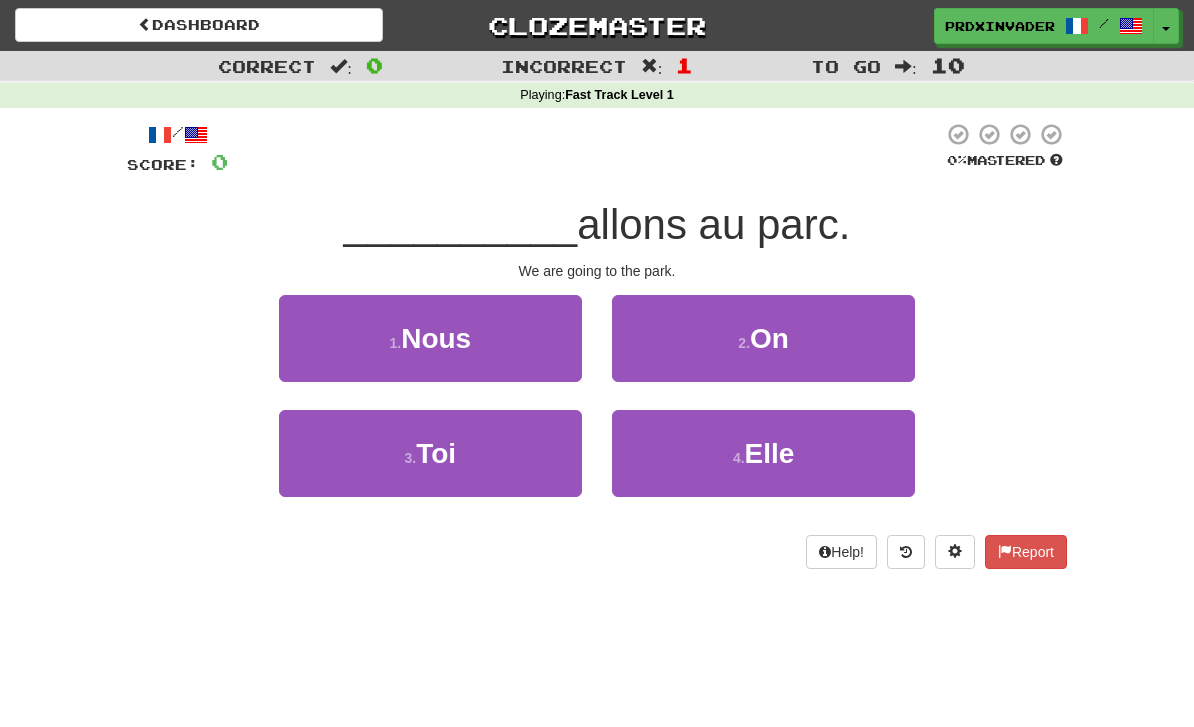 click on "1 .  Nous" at bounding box center (430, 338) 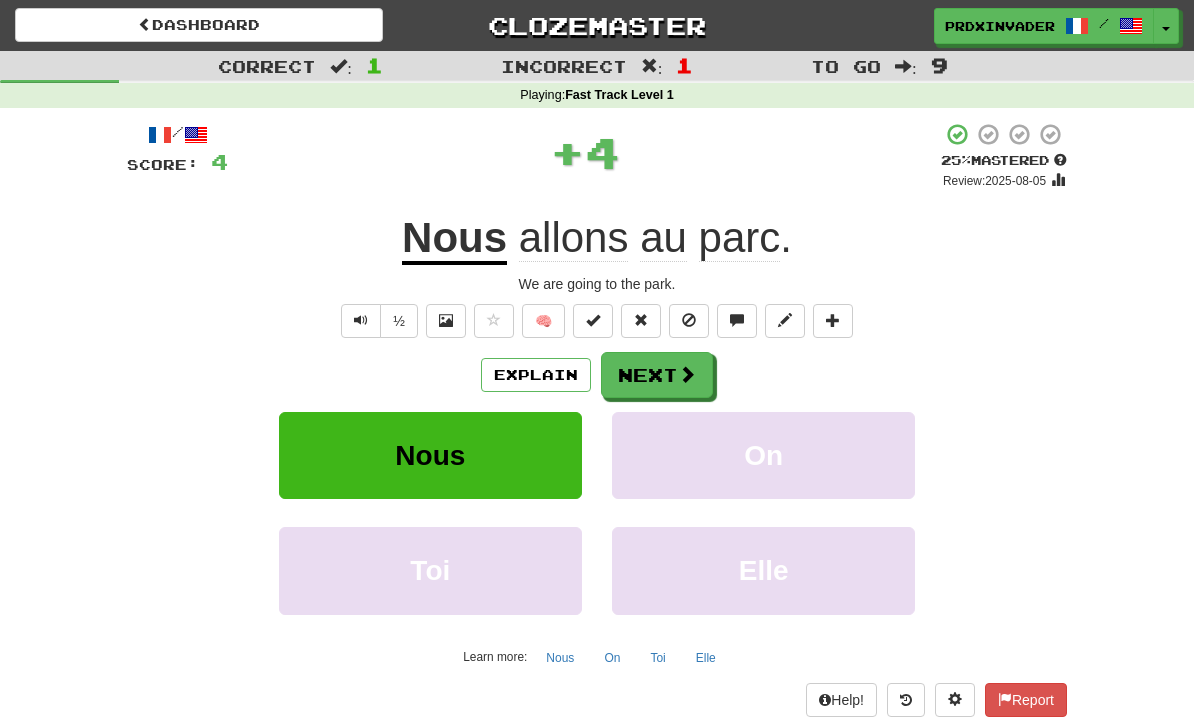 click at bounding box center [687, 374] 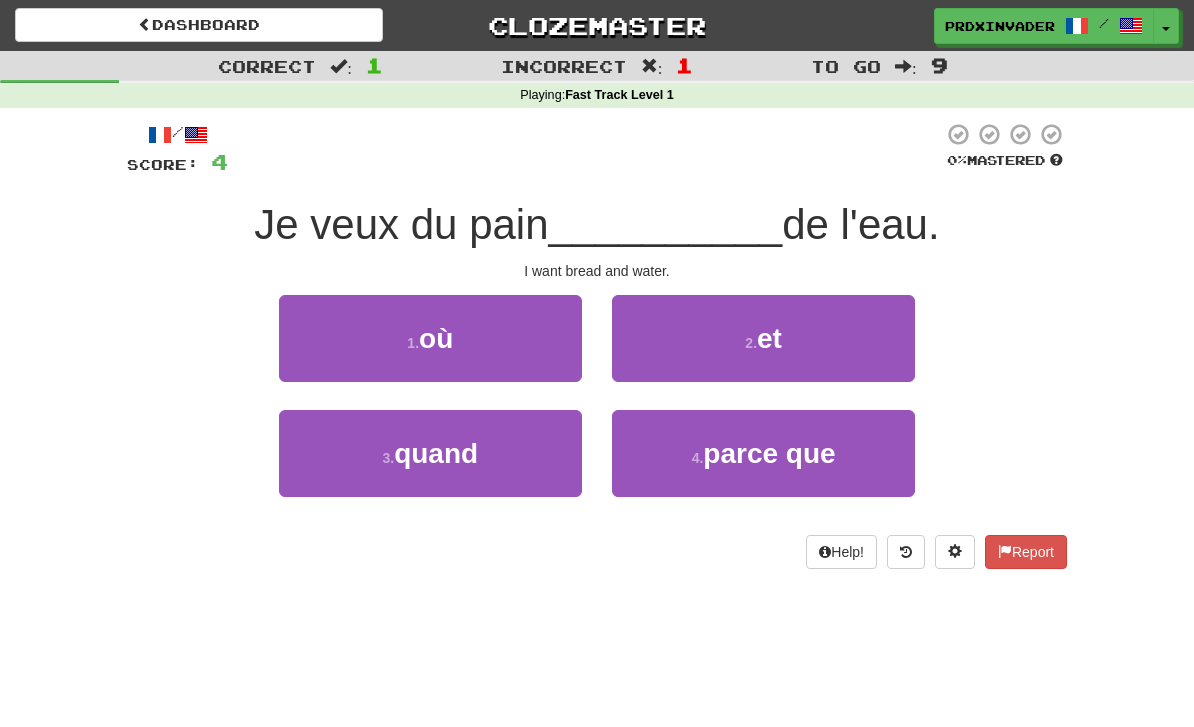 click on "2 .  et" at bounding box center [763, 338] 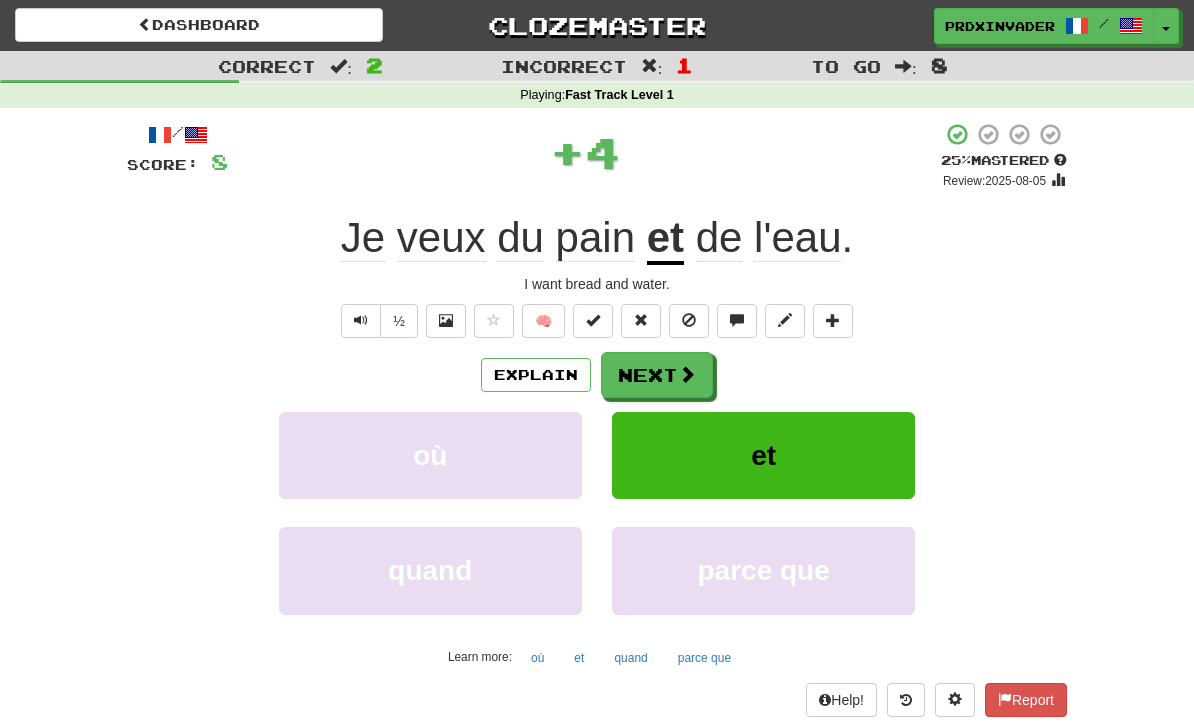 click at bounding box center (687, 374) 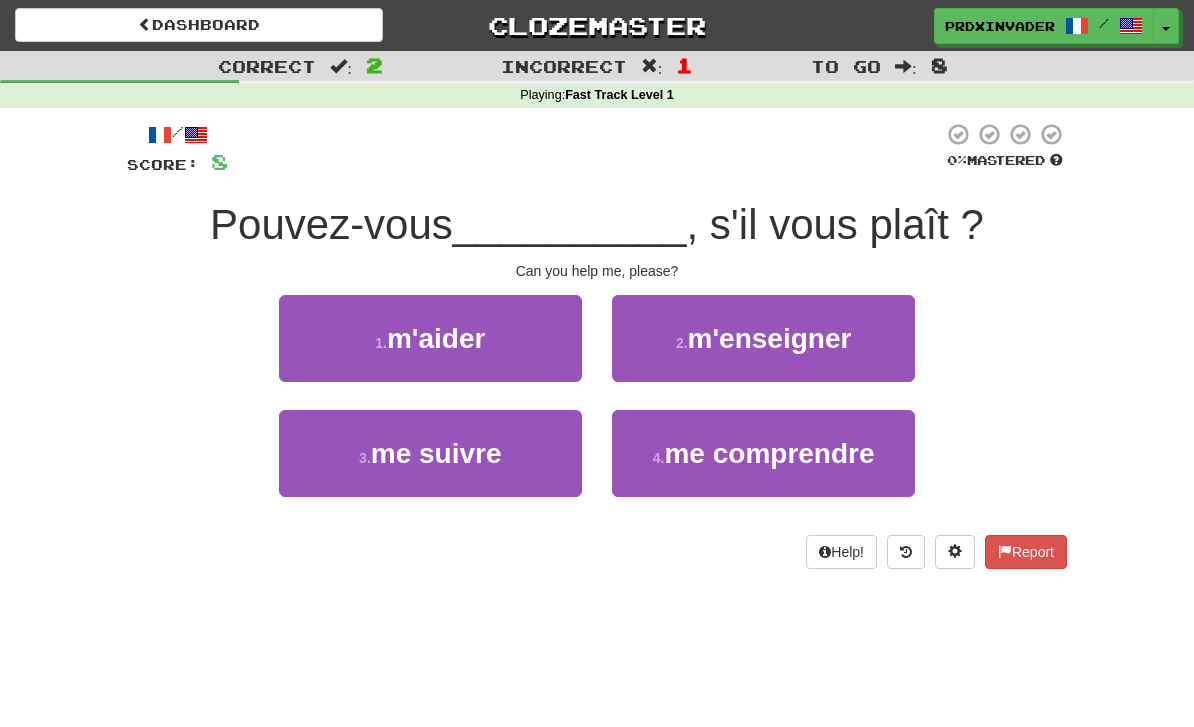 click on "1 .  m'aider" at bounding box center (430, 338) 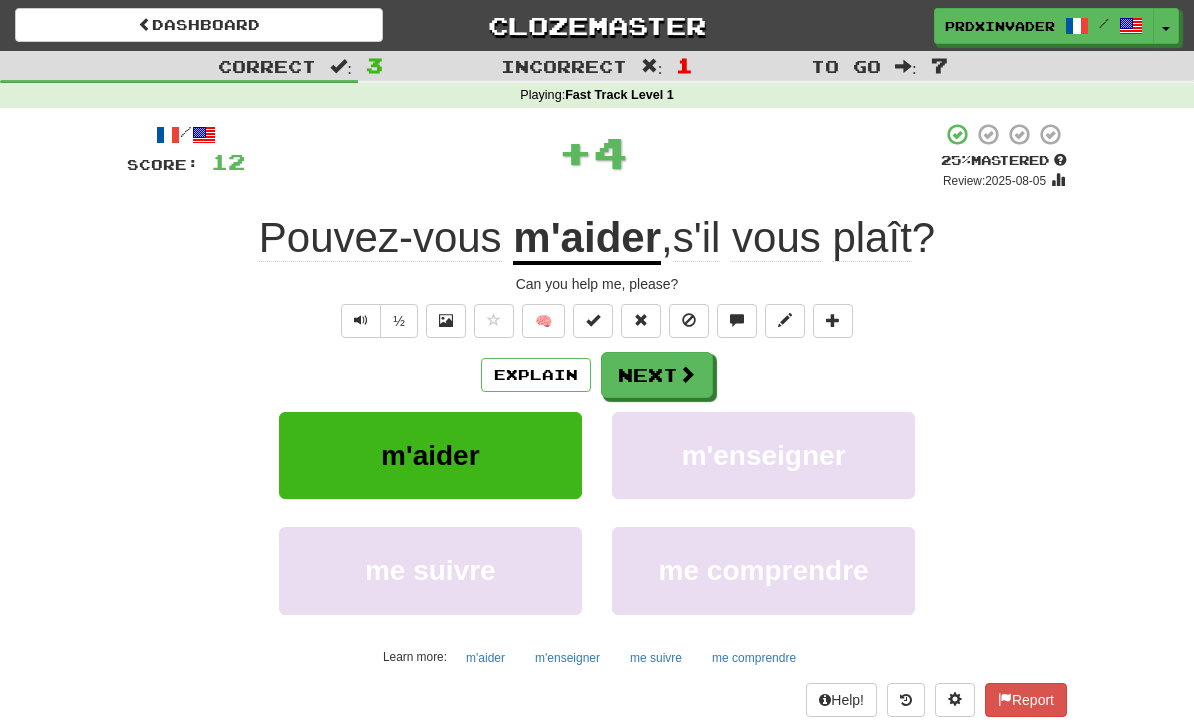click on "Next" at bounding box center (657, 375) 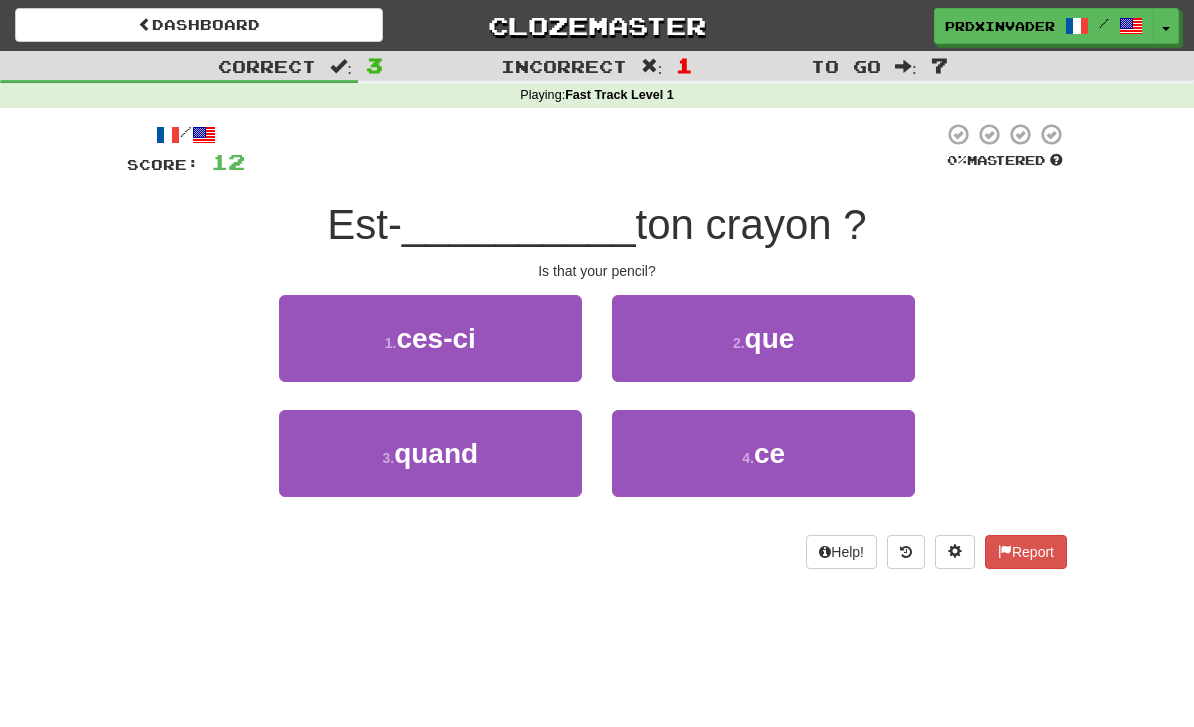 click on "2 .  que" at bounding box center [763, 338] 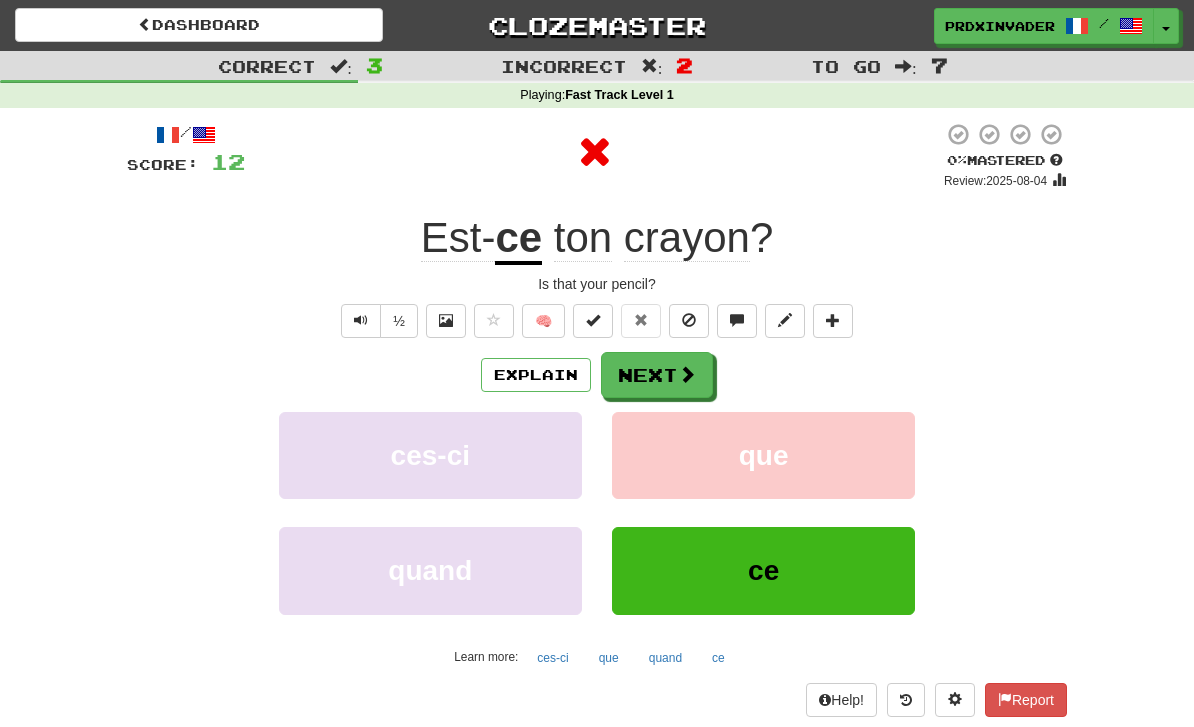 click on "ce" at bounding box center (763, 570) 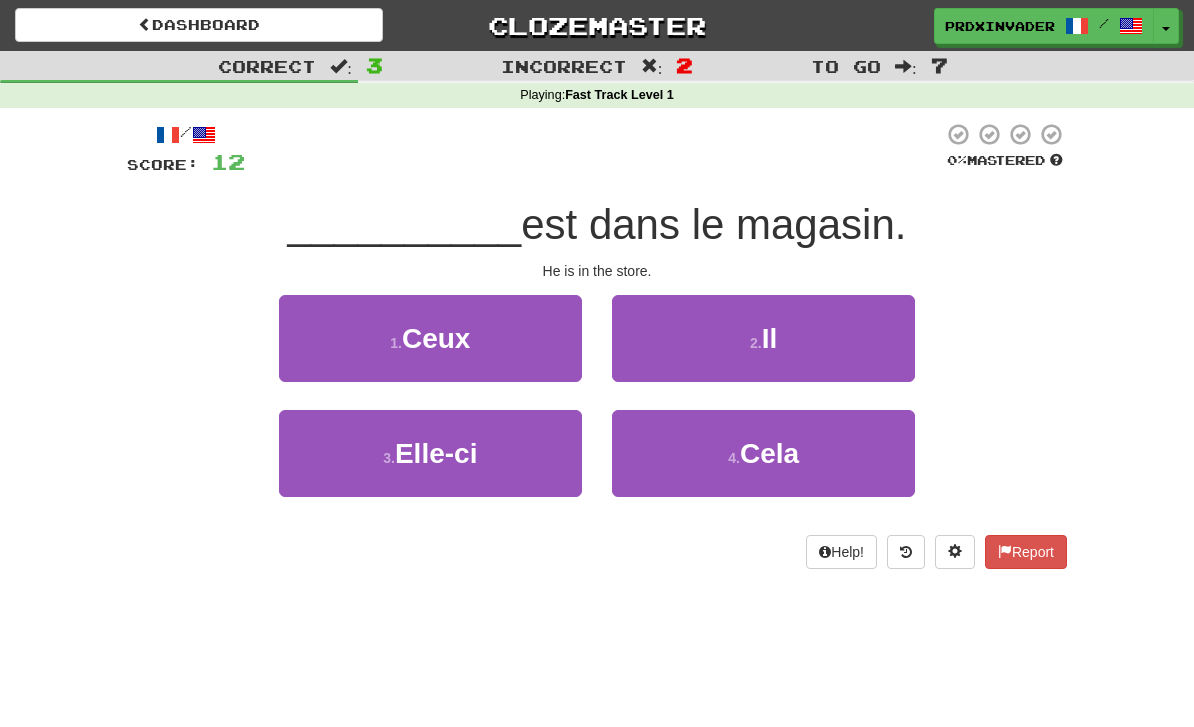 click on "2 .  Il" at bounding box center (763, 338) 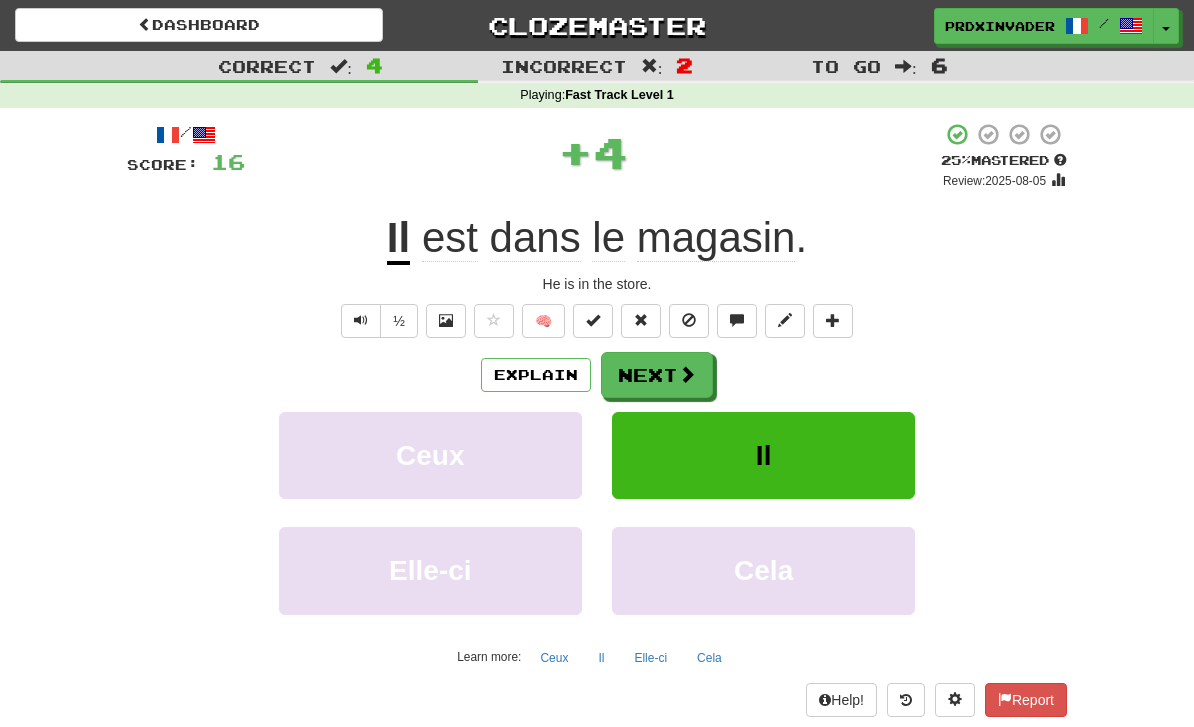 click on "Next" at bounding box center (657, 375) 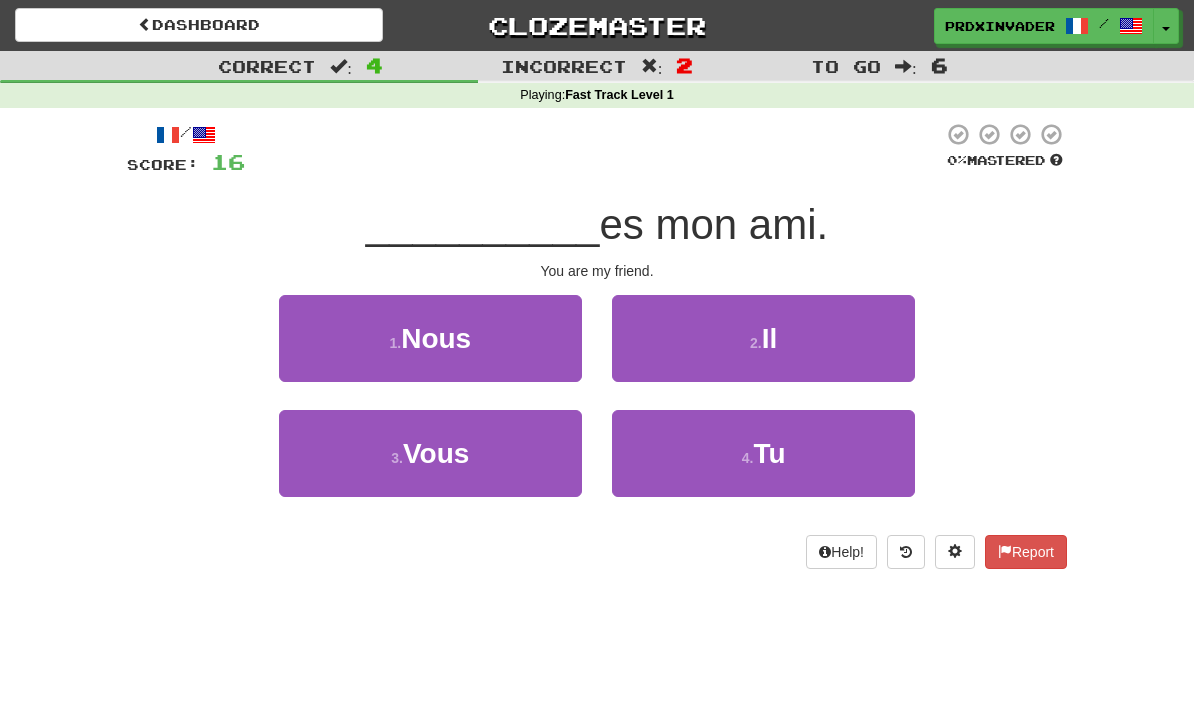 click on "3 .  Vous" at bounding box center [430, 453] 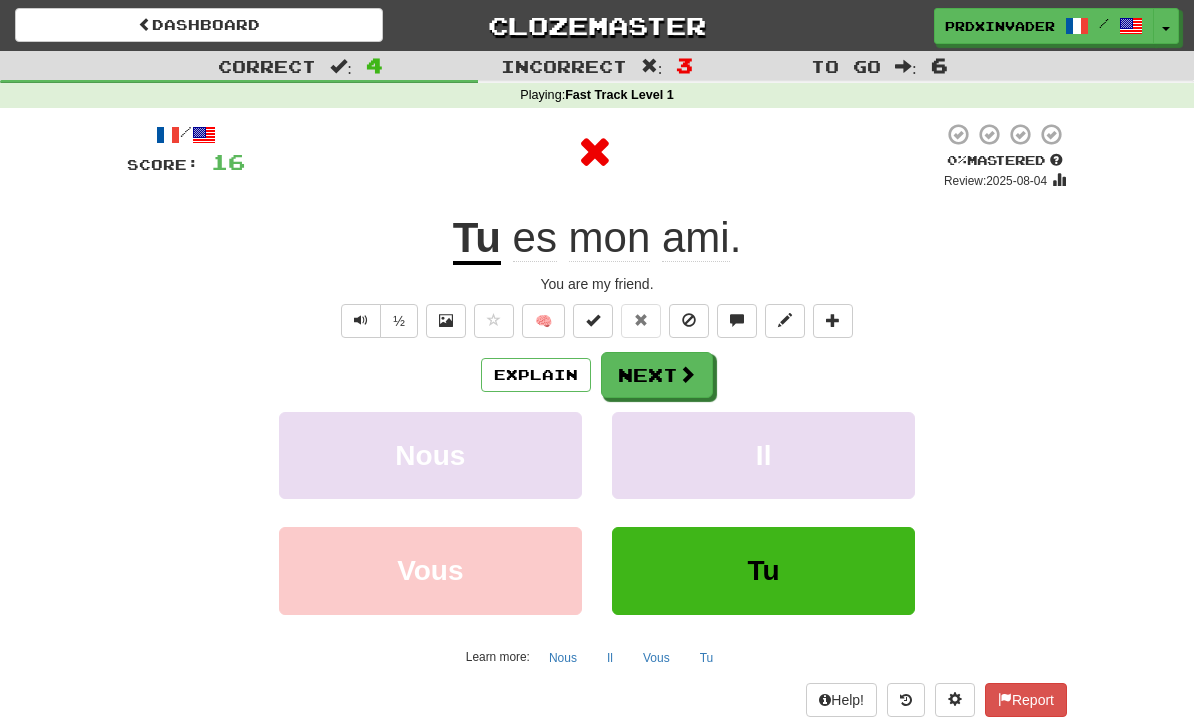 click at bounding box center (687, 374) 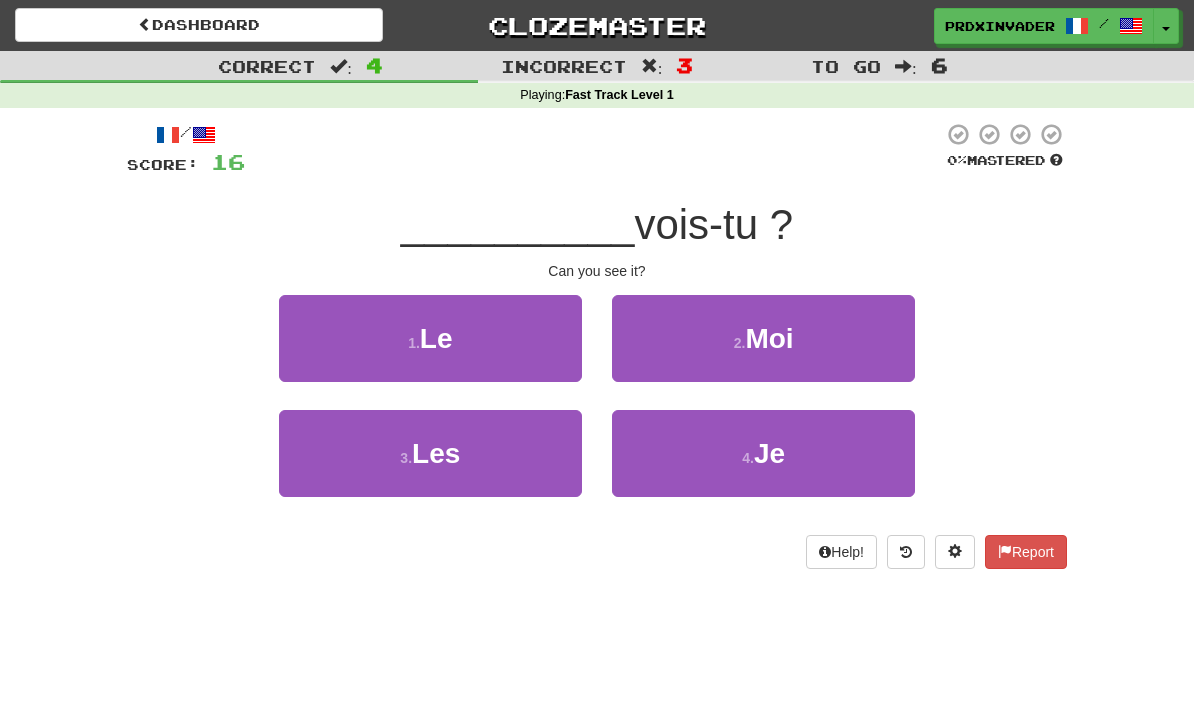 click on "3 .  Les" at bounding box center (430, 453) 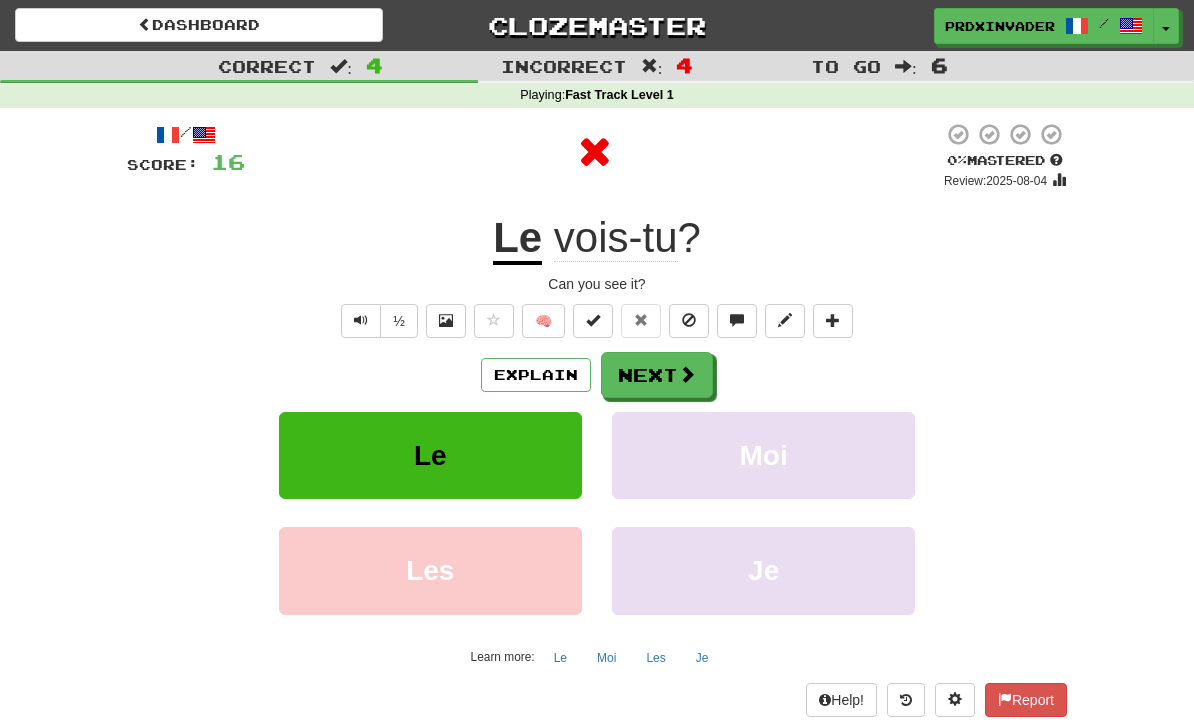 click at bounding box center (687, 374) 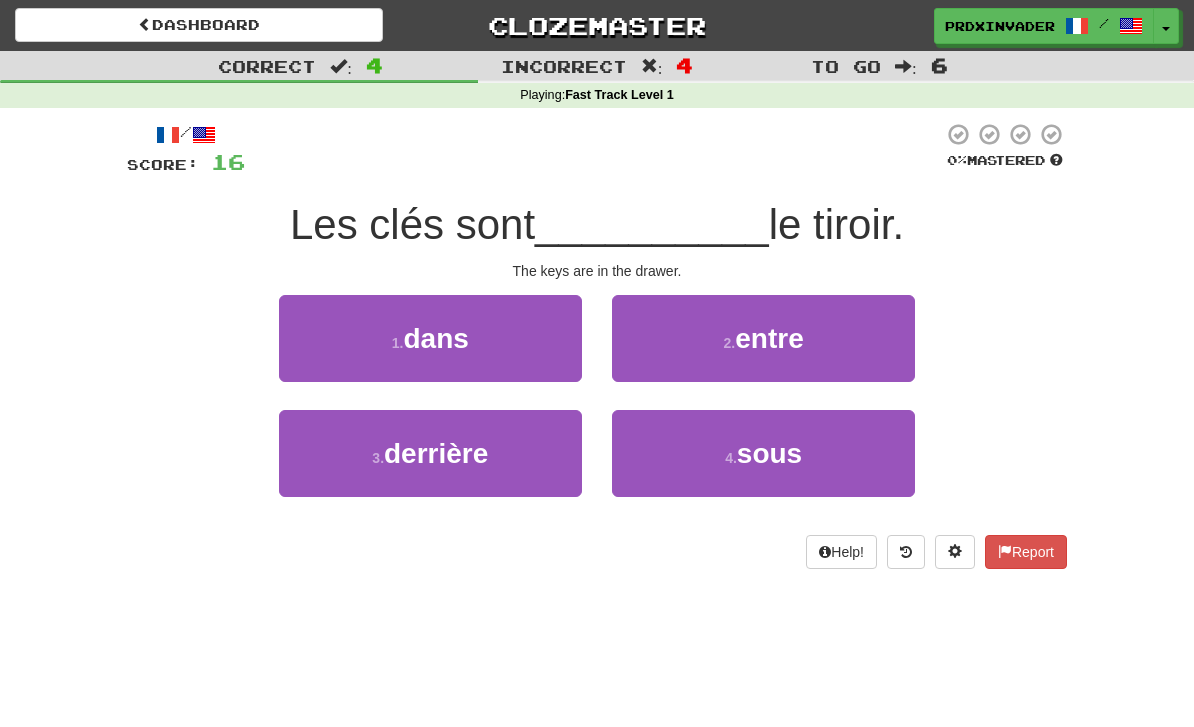 click on "entre" at bounding box center [769, 338] 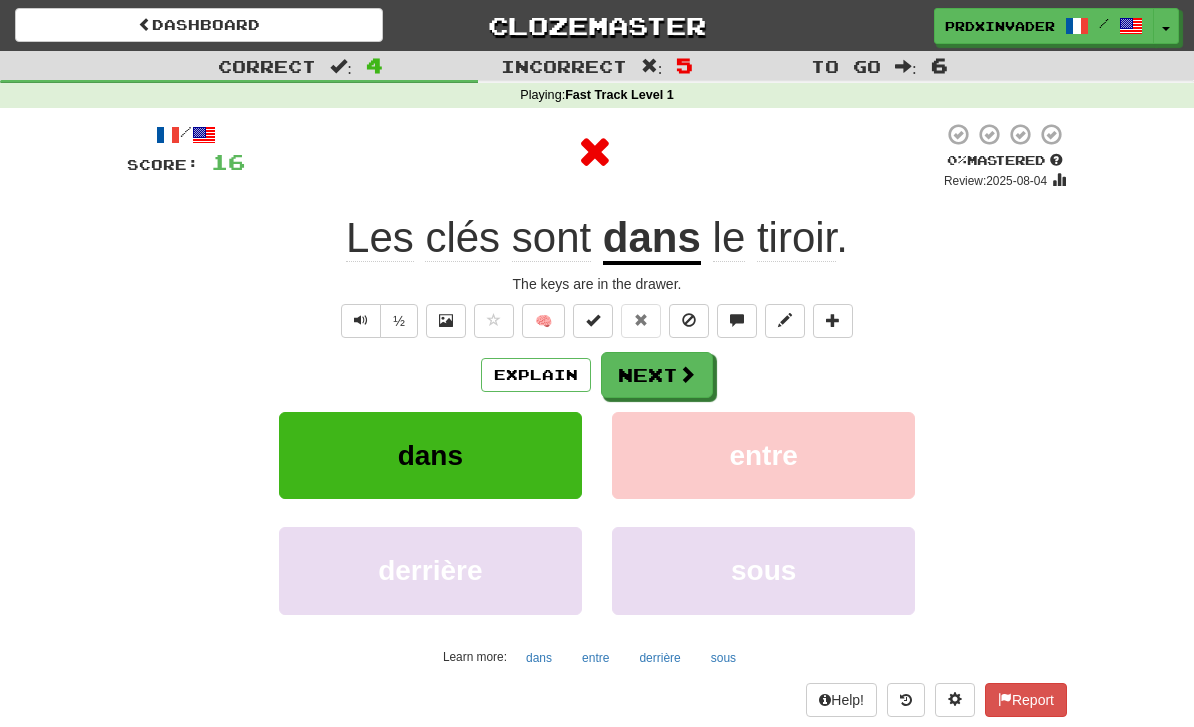 click on "Next" at bounding box center [657, 375] 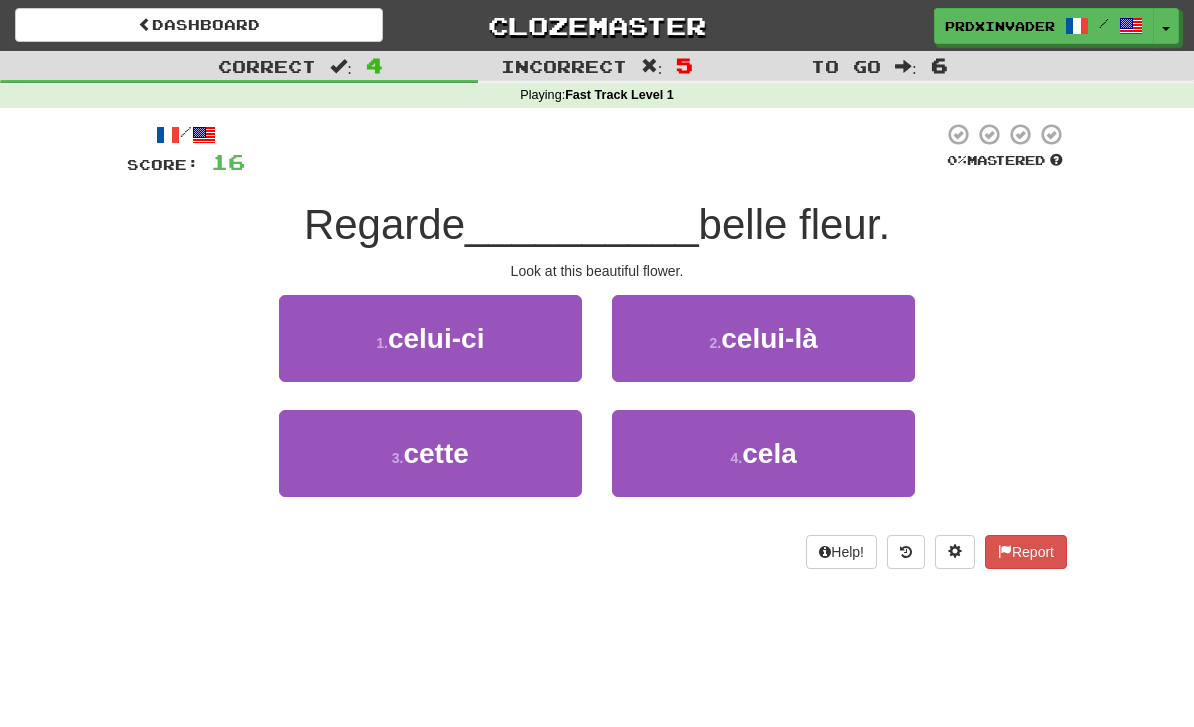 click on "celui-là" at bounding box center [769, 338] 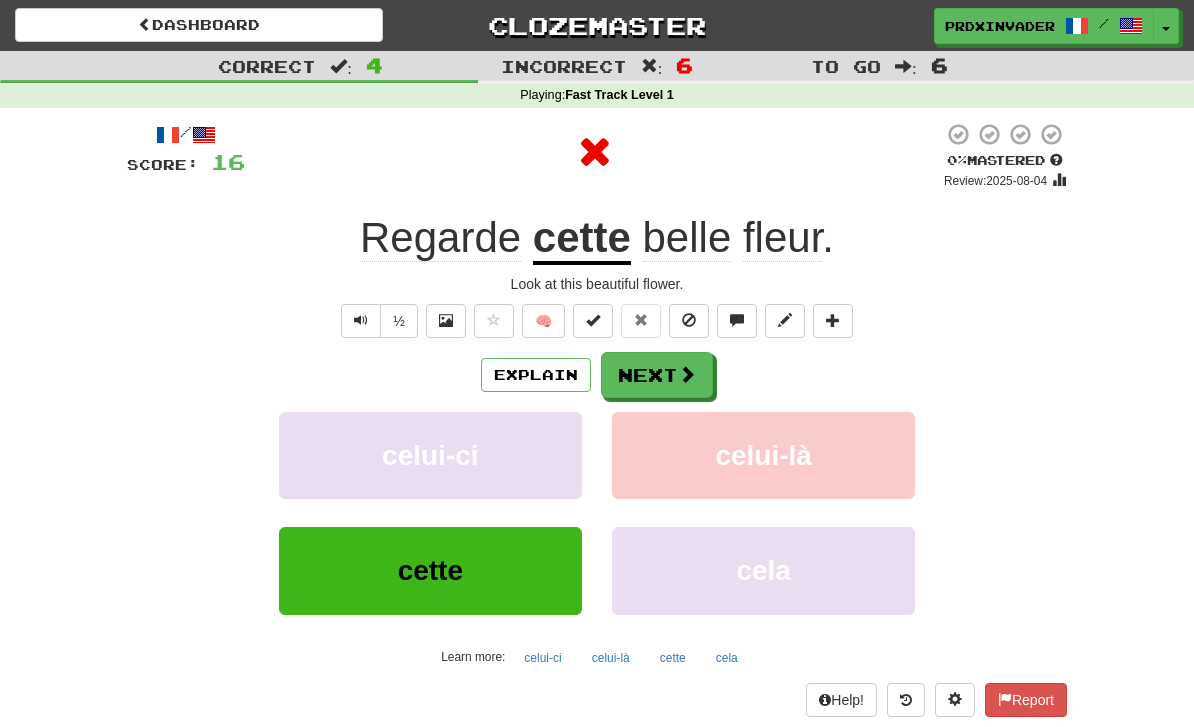 click on "Next" at bounding box center (657, 375) 